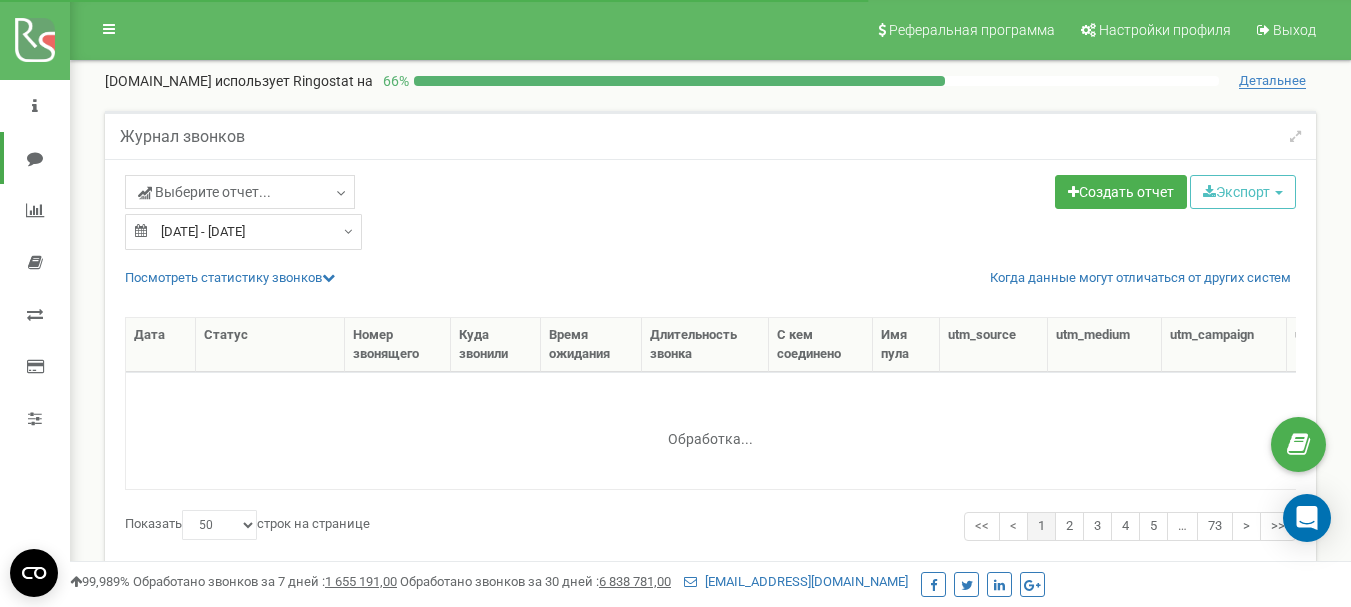 select on "50" 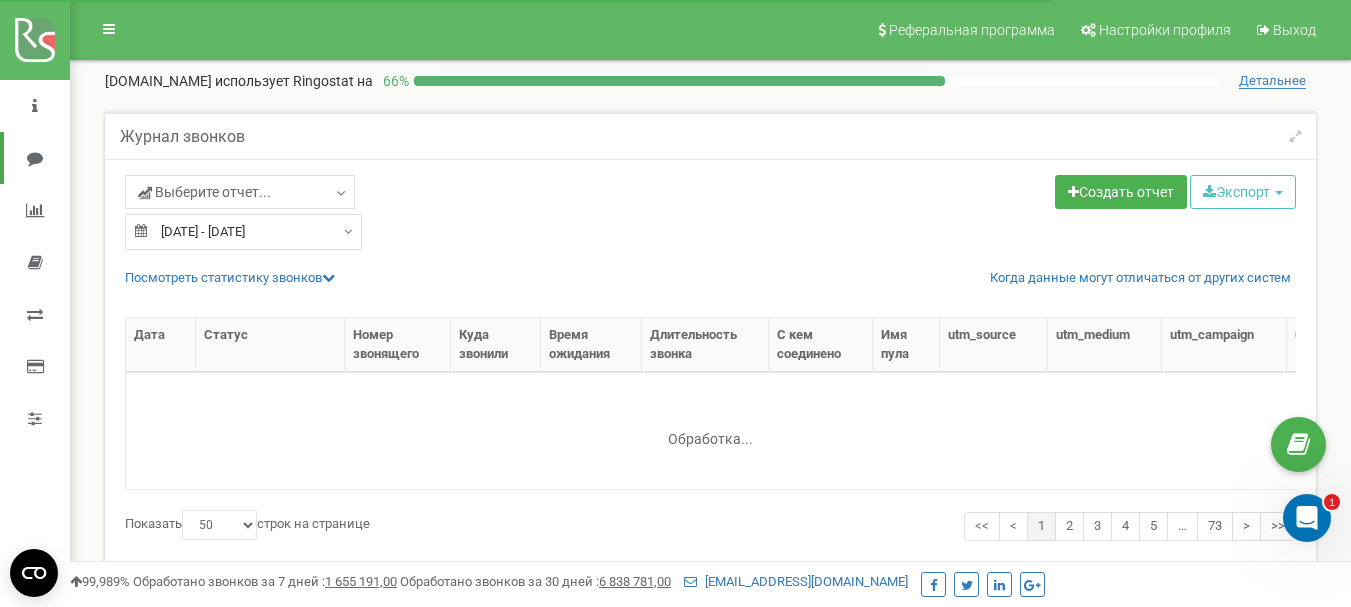 scroll, scrollTop: 0, scrollLeft: 0, axis: both 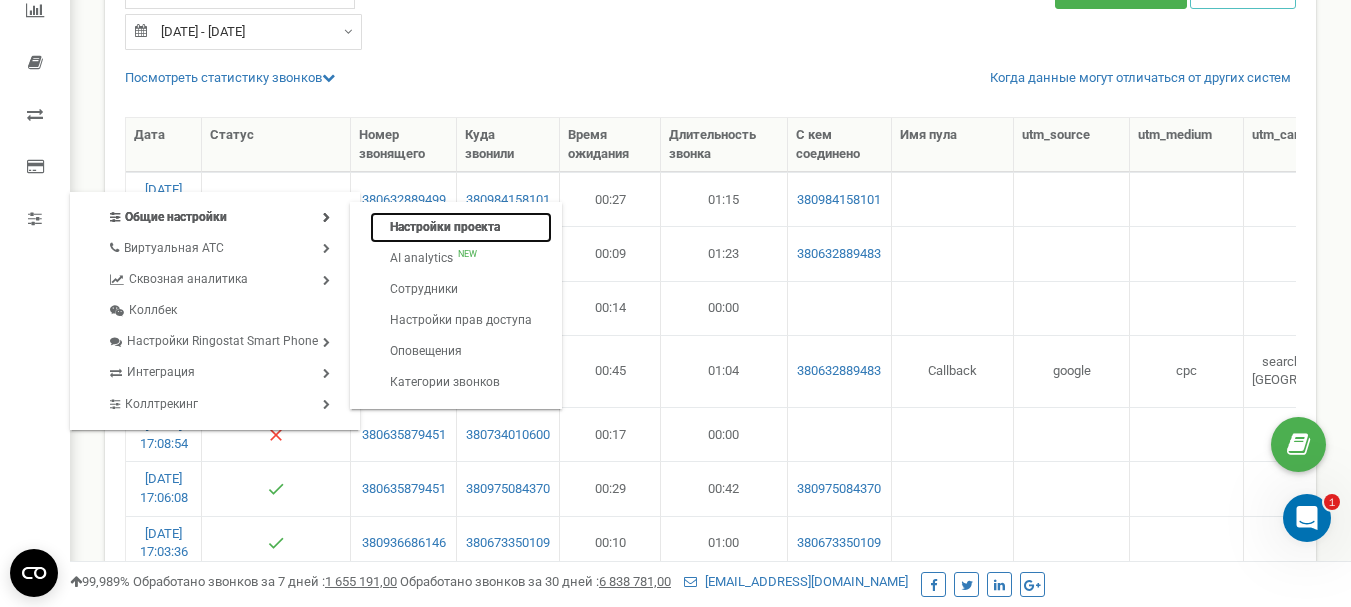 click on "Настройки проекта" at bounding box center (461, 227) 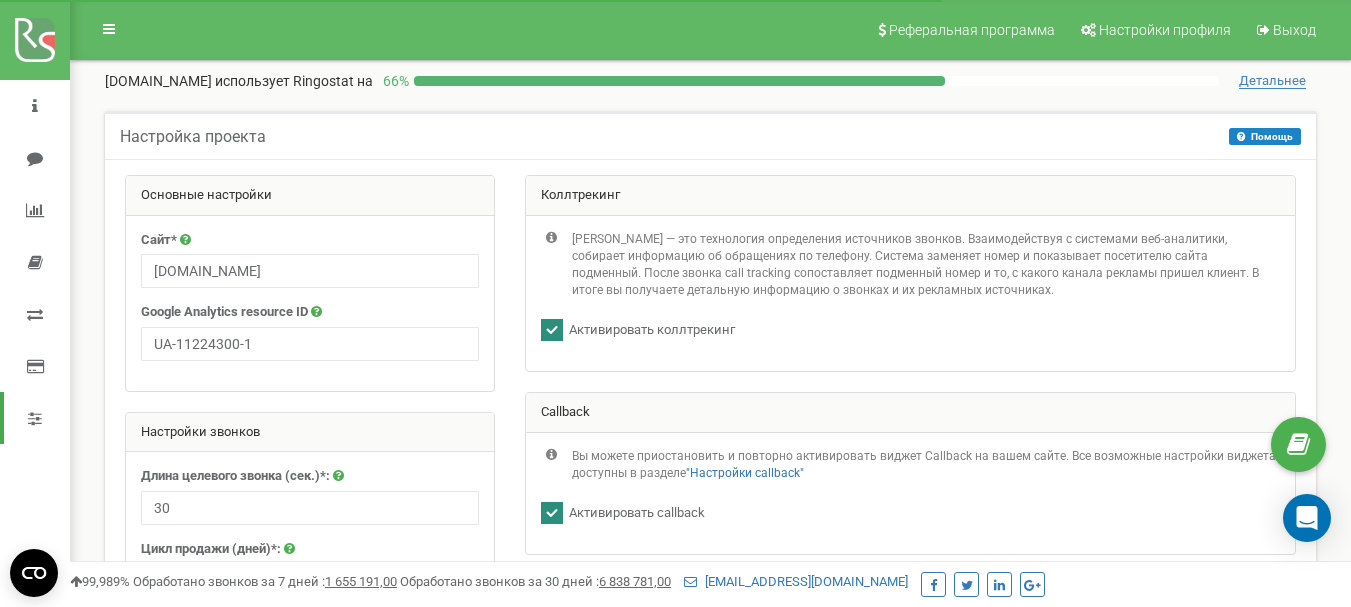 scroll, scrollTop: 500, scrollLeft: 0, axis: vertical 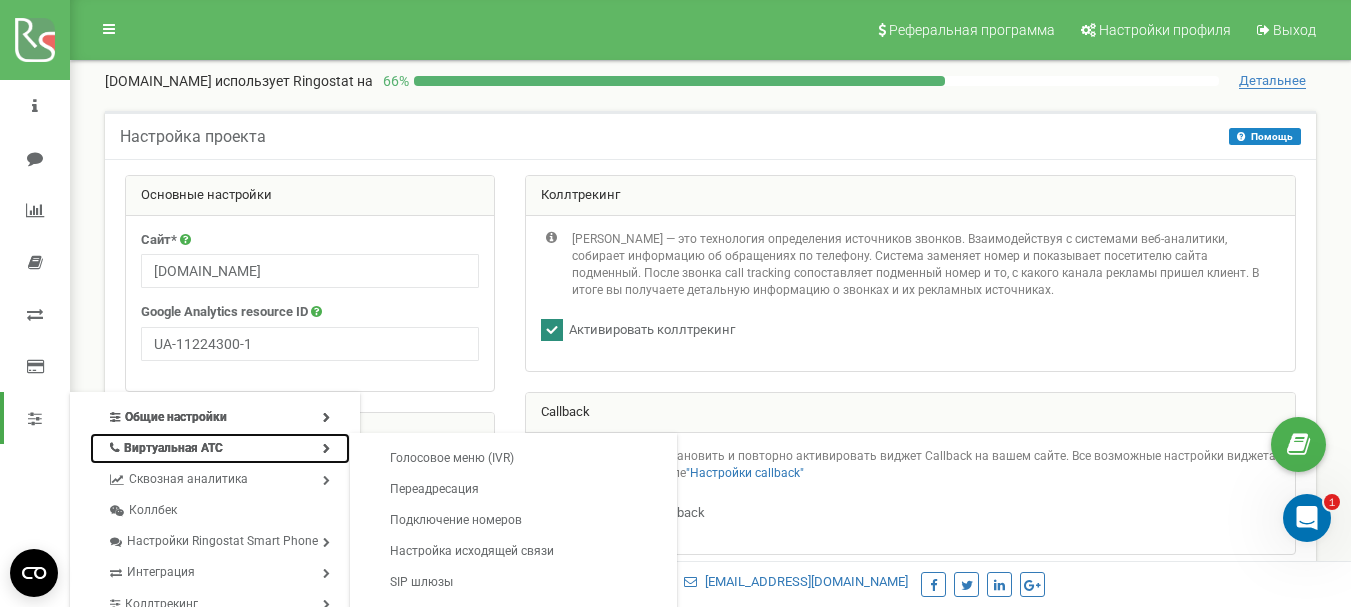 click on "Виртуальная АТС" at bounding box center [220, 448] 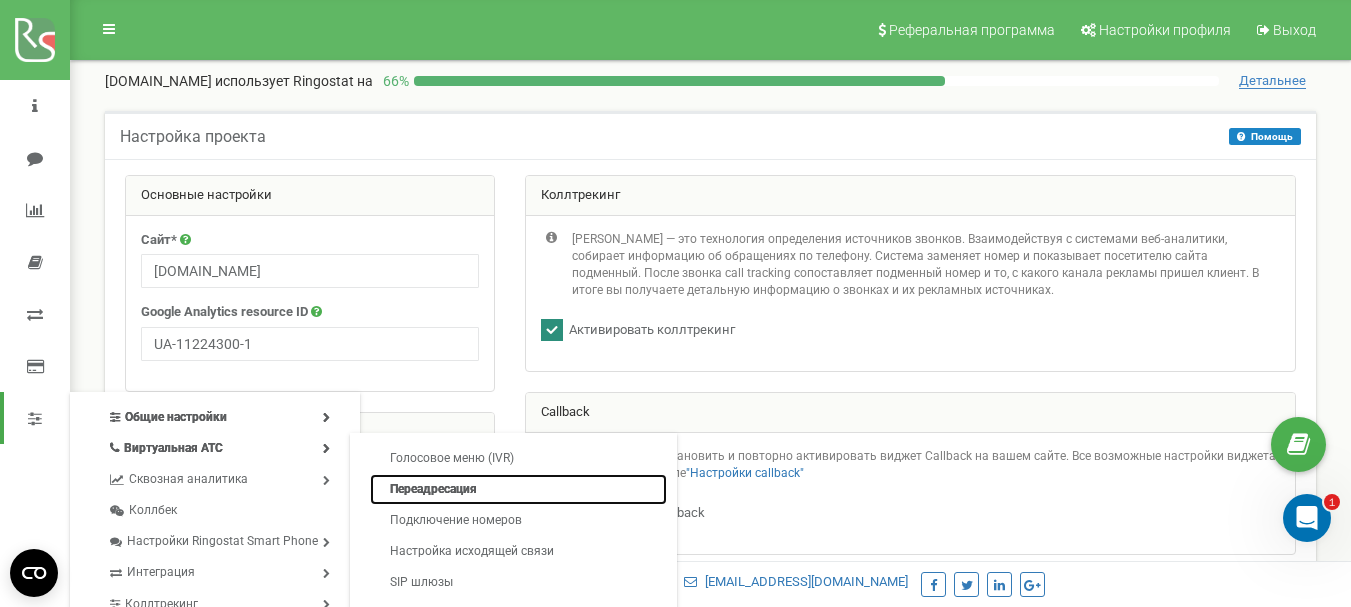 click on "Переадресация" at bounding box center (518, 489) 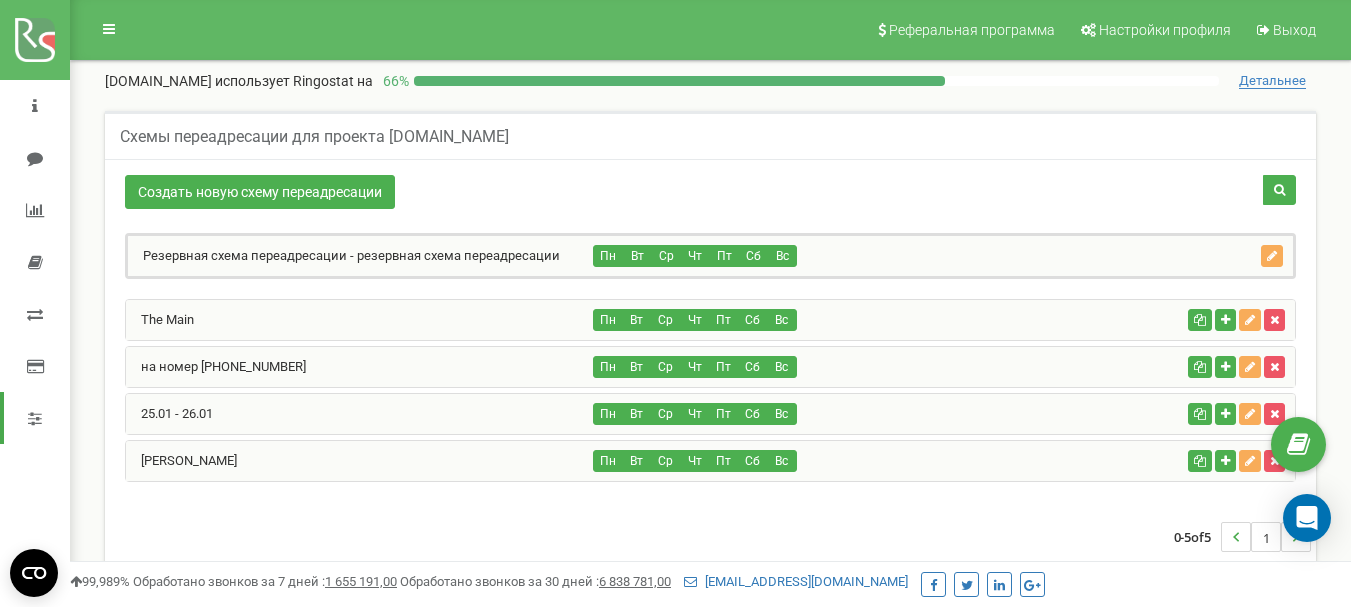 scroll, scrollTop: 0, scrollLeft: 0, axis: both 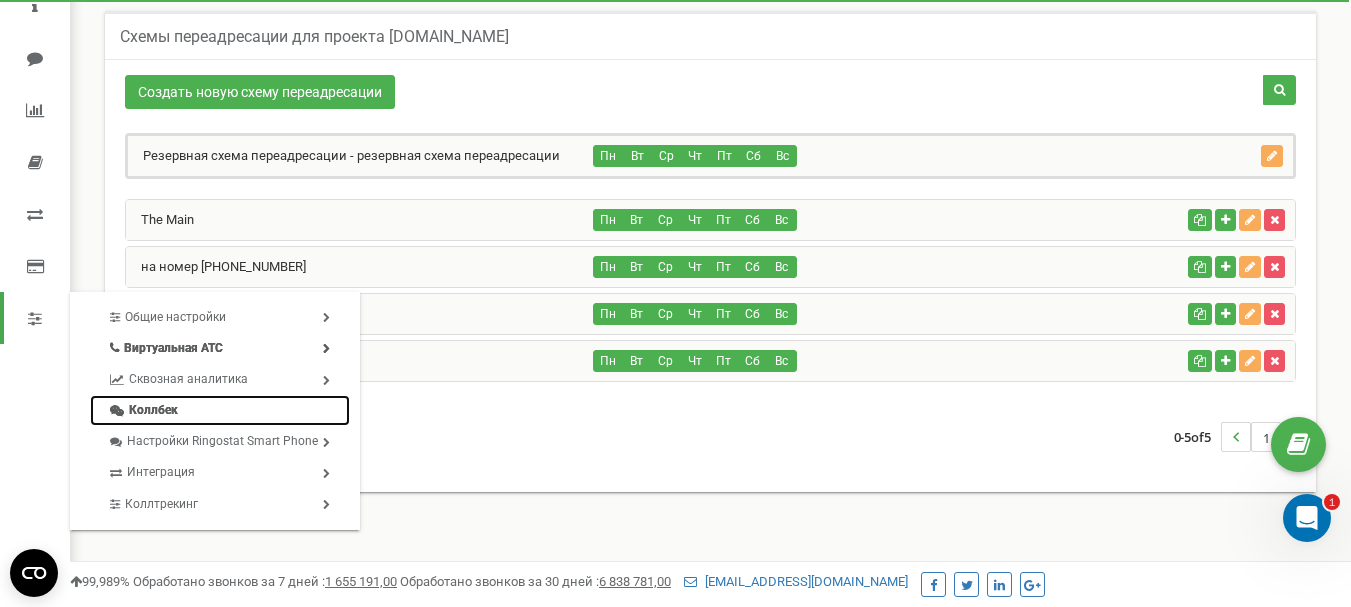 click on "Коллбек" at bounding box center [220, 410] 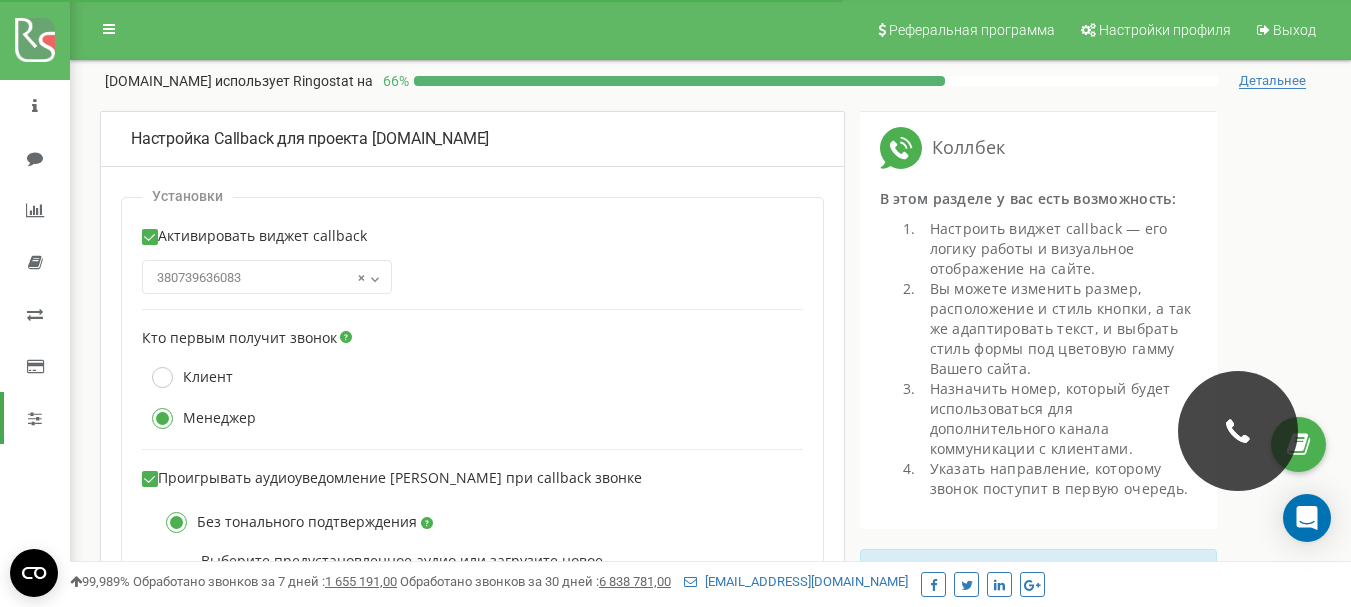 scroll, scrollTop: 400, scrollLeft: 0, axis: vertical 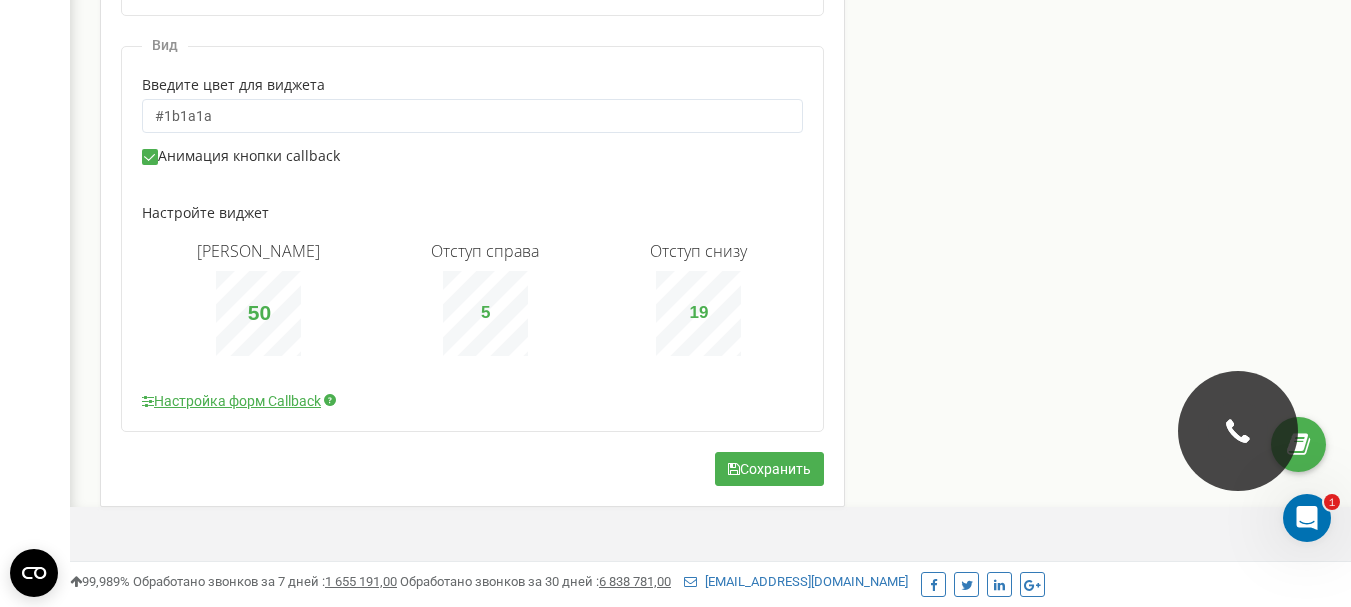 type on "6" 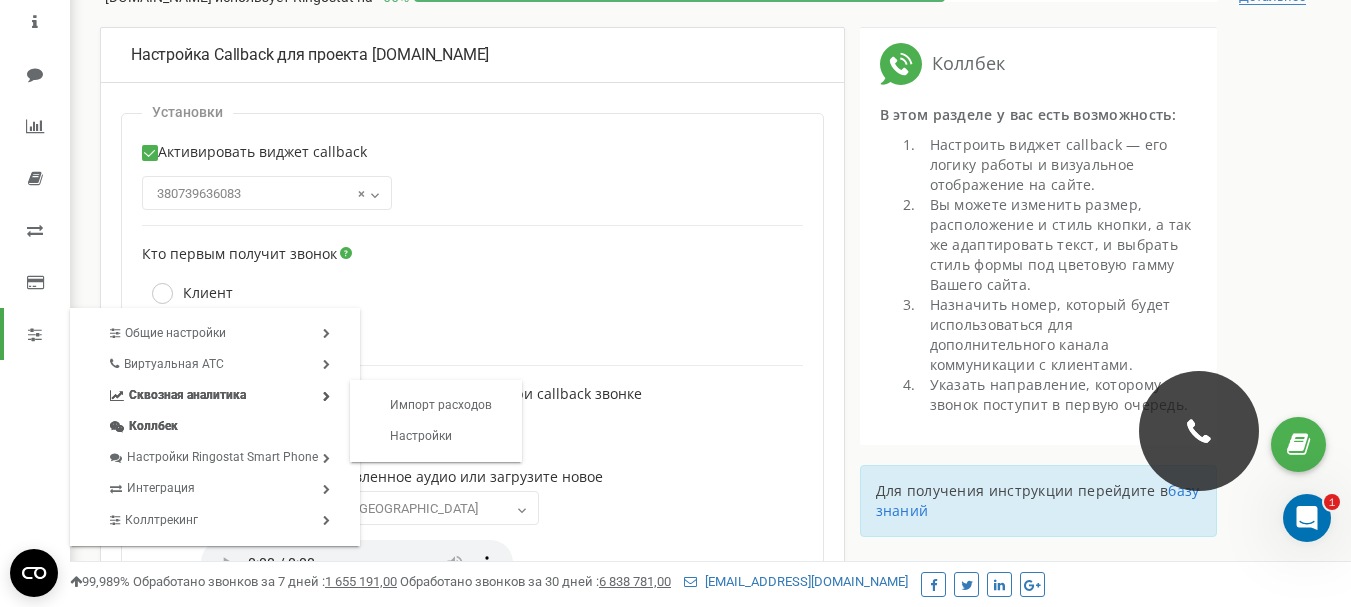 scroll, scrollTop: 200, scrollLeft: 0, axis: vertical 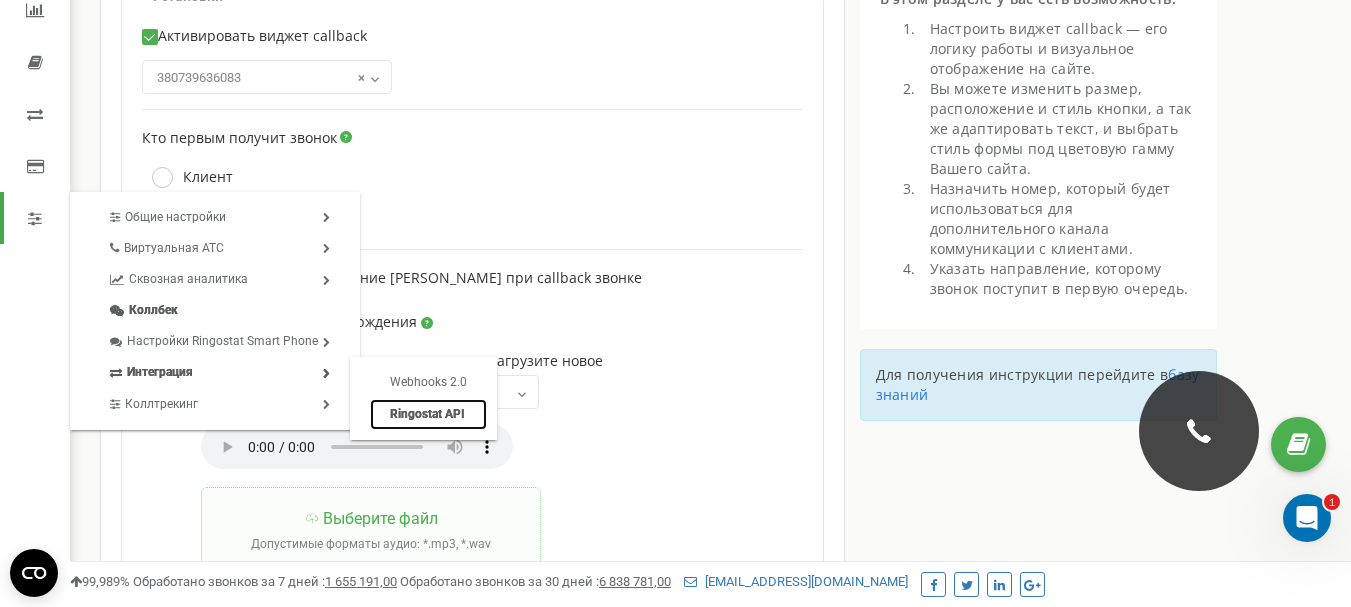 click on "Ringostat API" at bounding box center (428, 414) 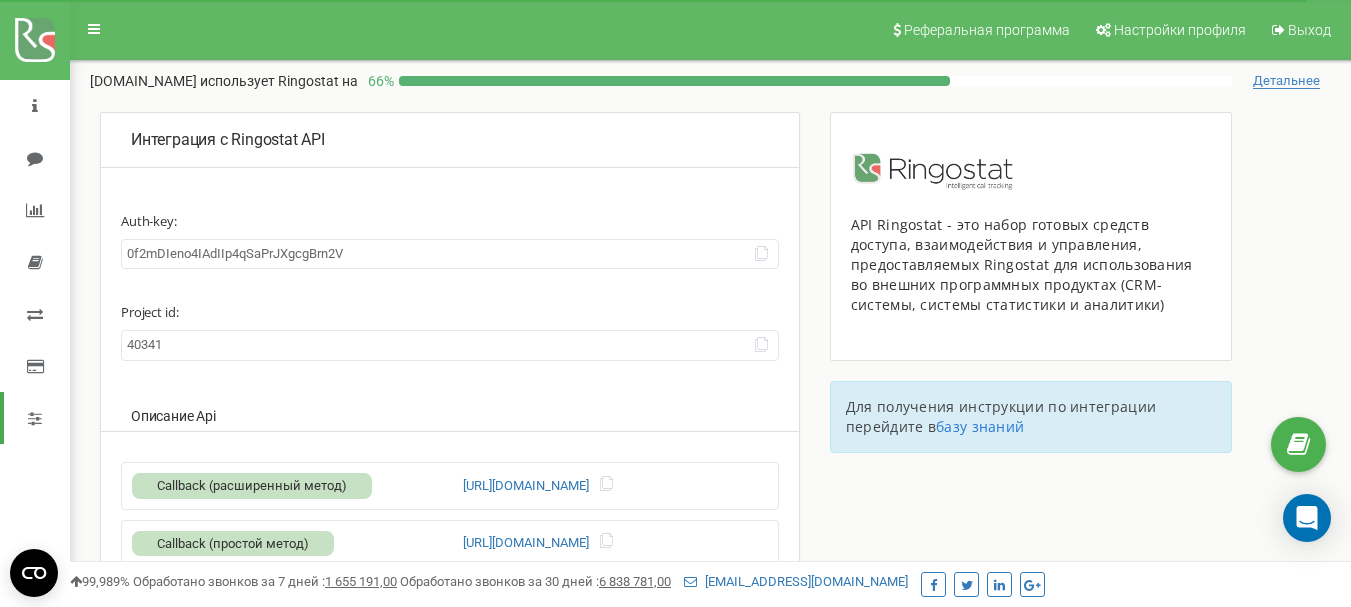 scroll, scrollTop: 400, scrollLeft: 0, axis: vertical 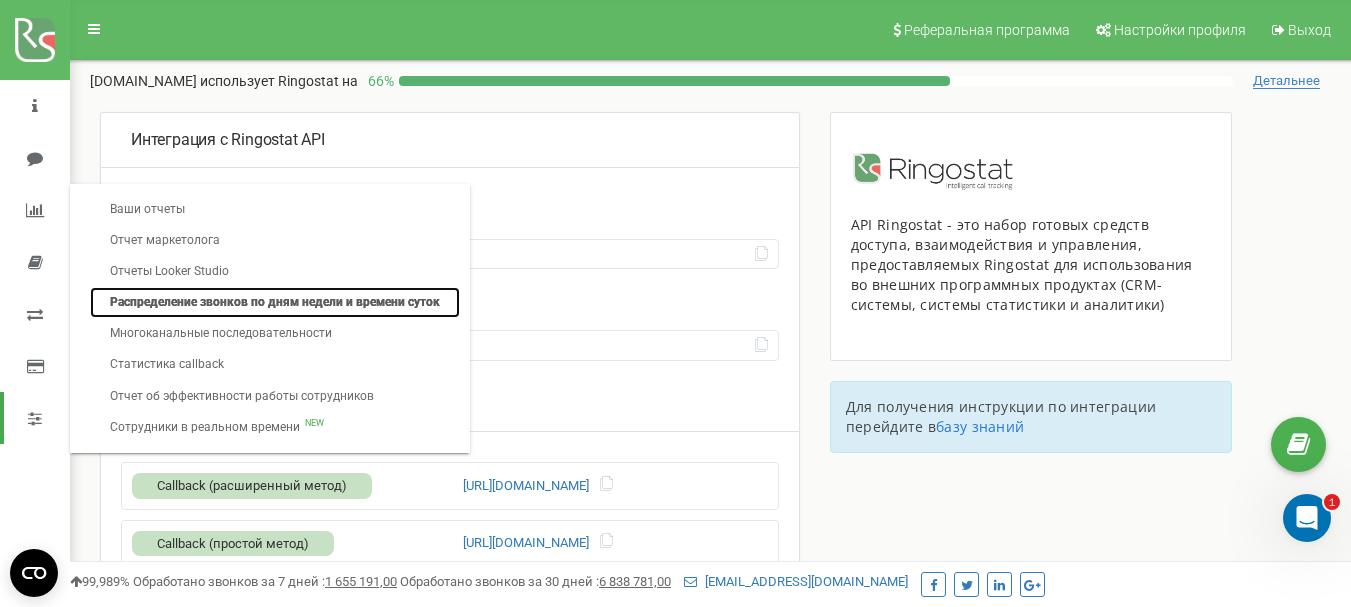 click on "Распределение звонков по дням недели и времени суток" at bounding box center [275, 302] 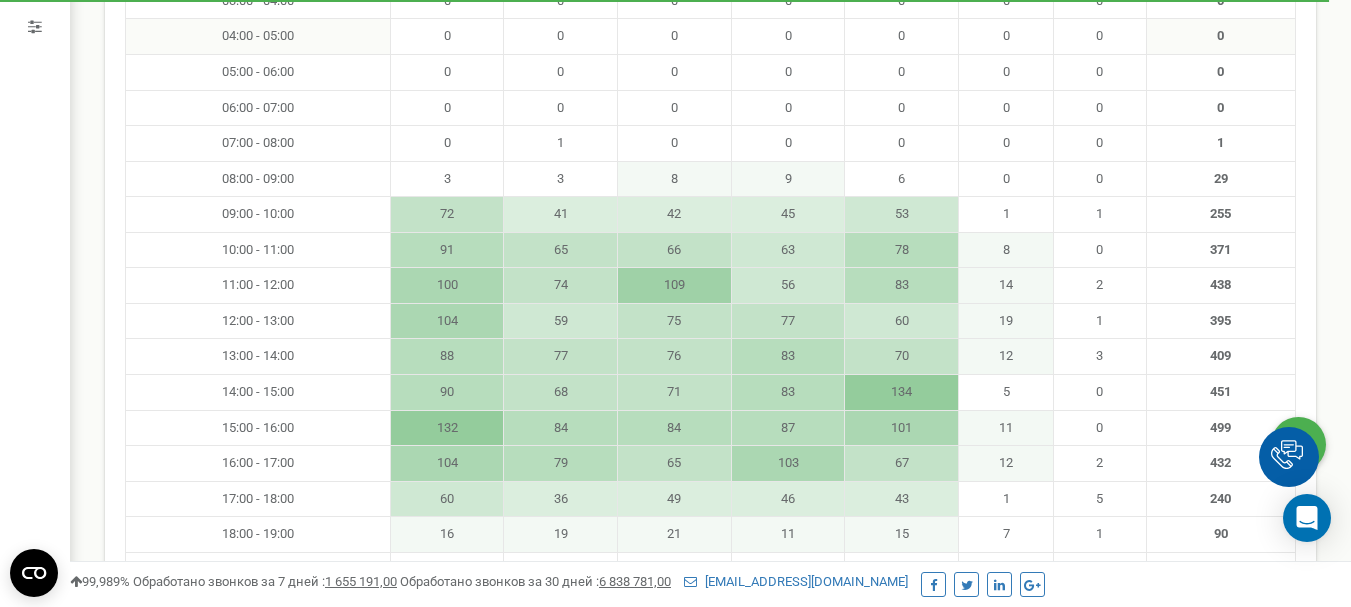 scroll, scrollTop: 0, scrollLeft: 0, axis: both 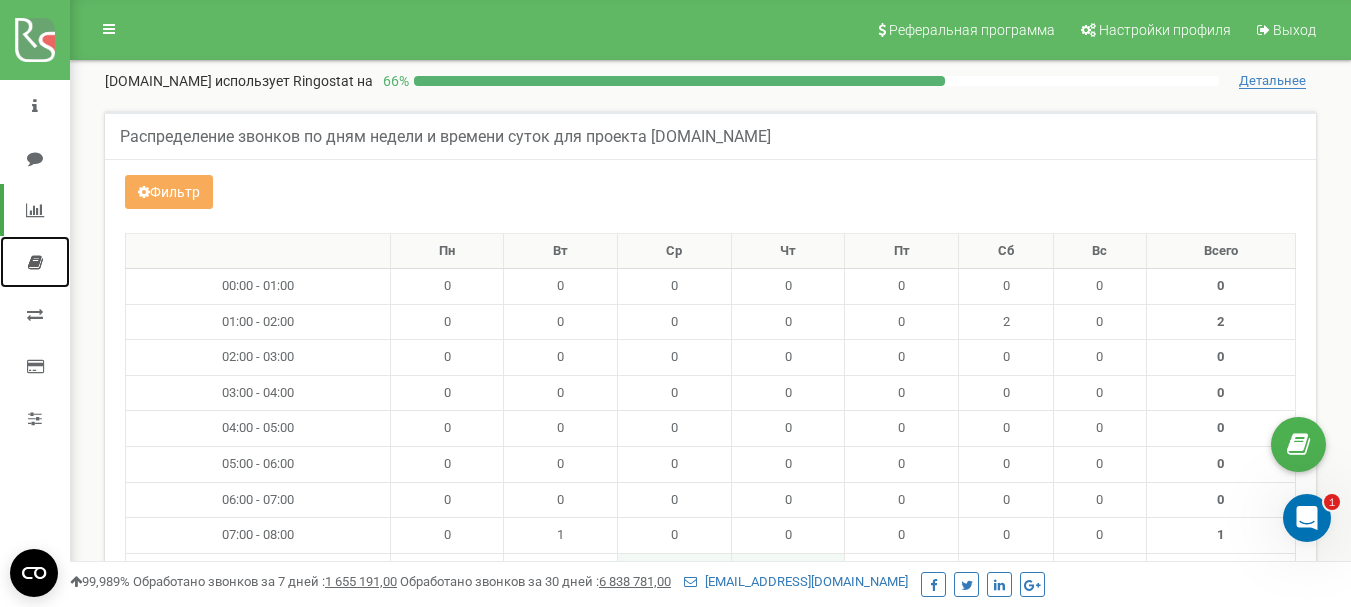 click at bounding box center (35, 262) 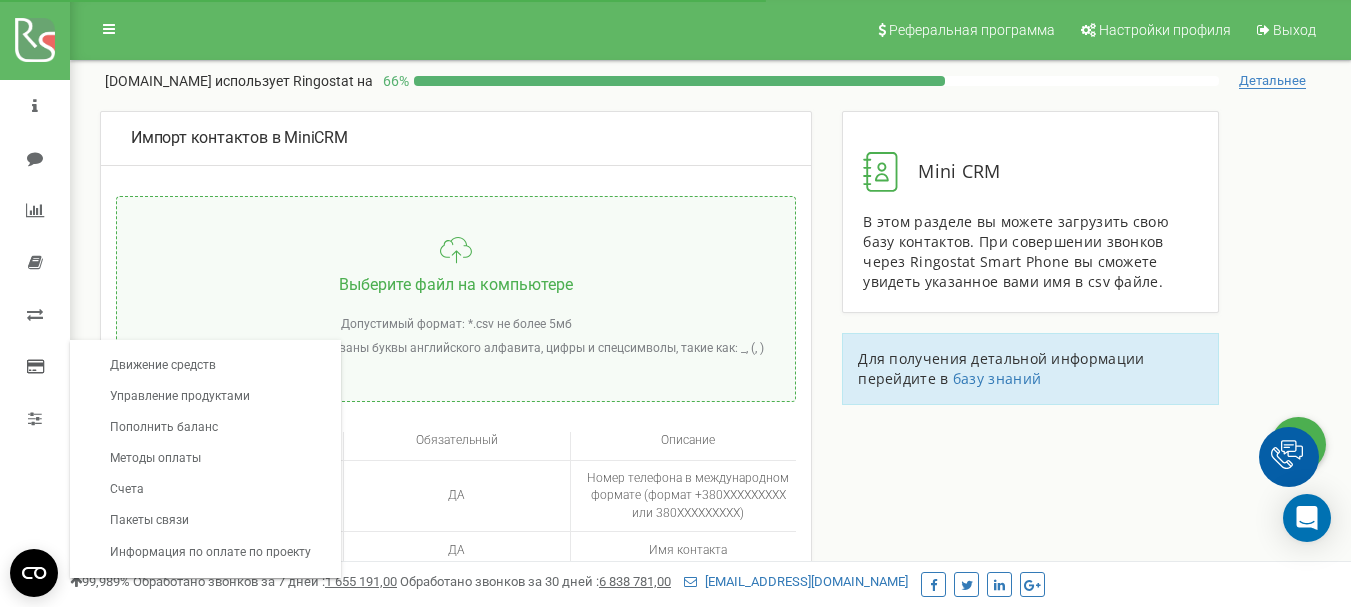 scroll, scrollTop: 0, scrollLeft: 0, axis: both 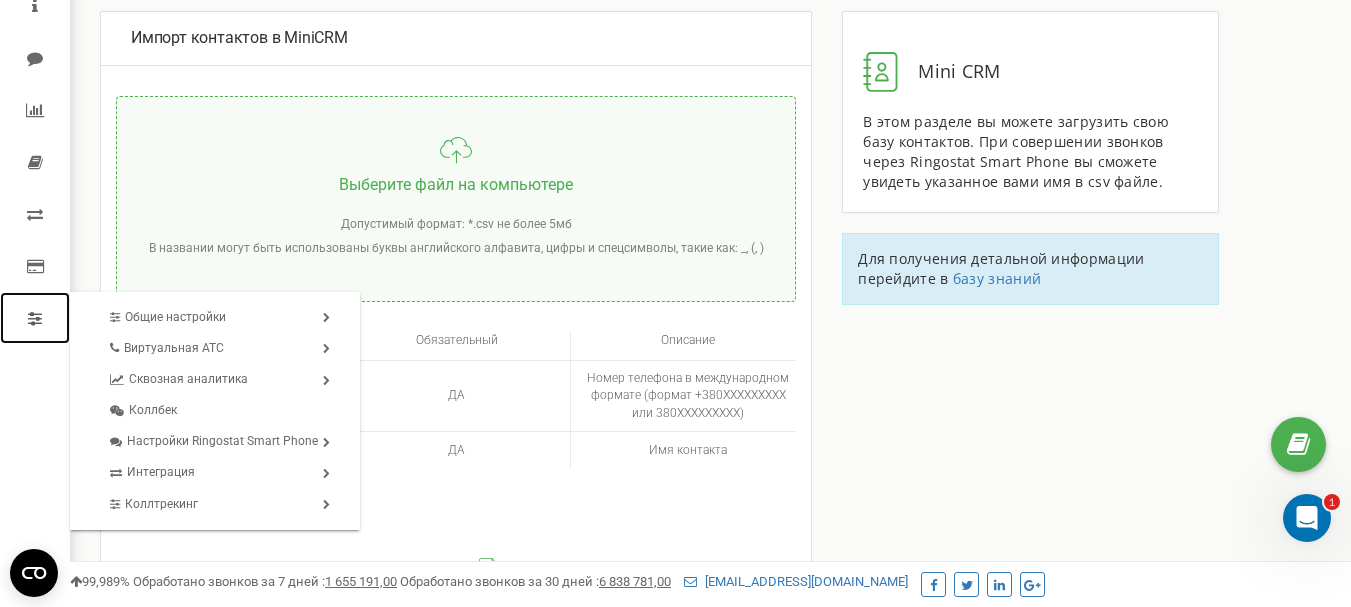 click at bounding box center (35, 318) 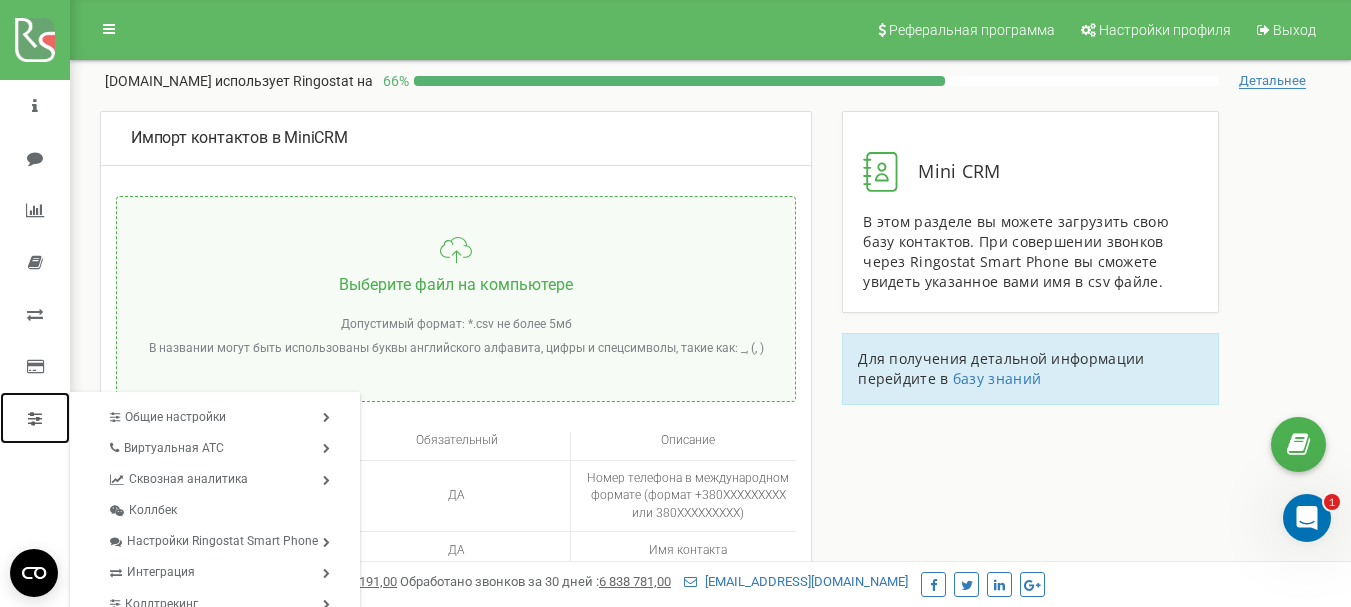 click at bounding box center (35, 418) 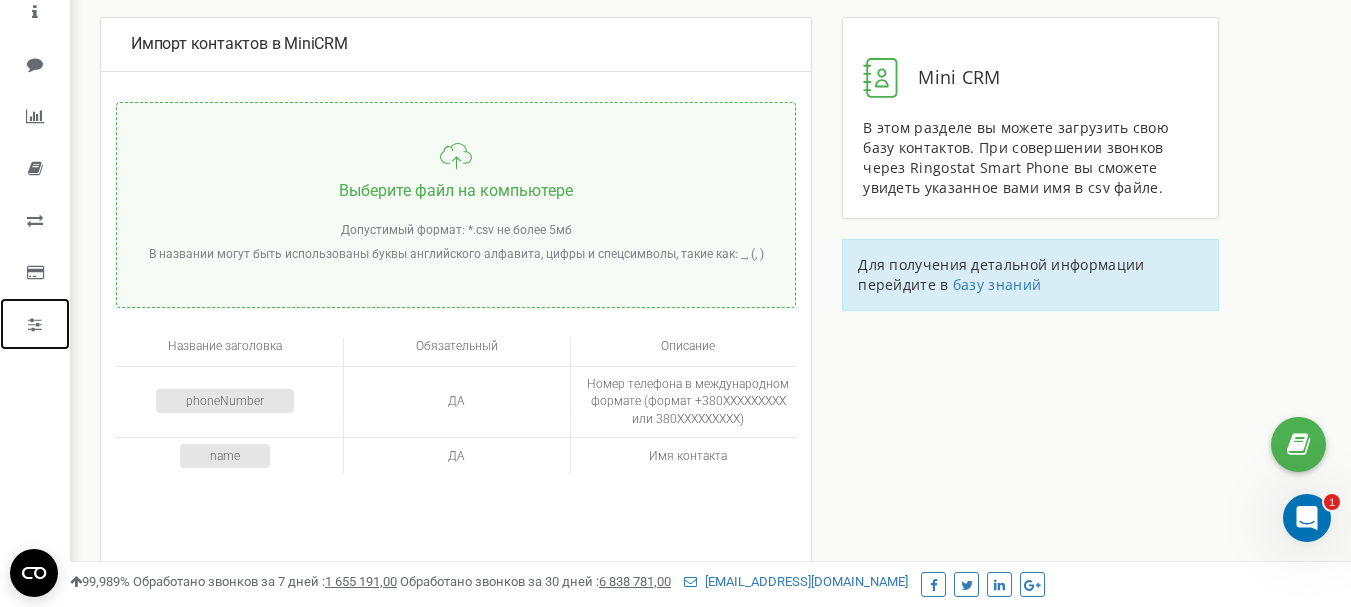 scroll, scrollTop: 200, scrollLeft: 0, axis: vertical 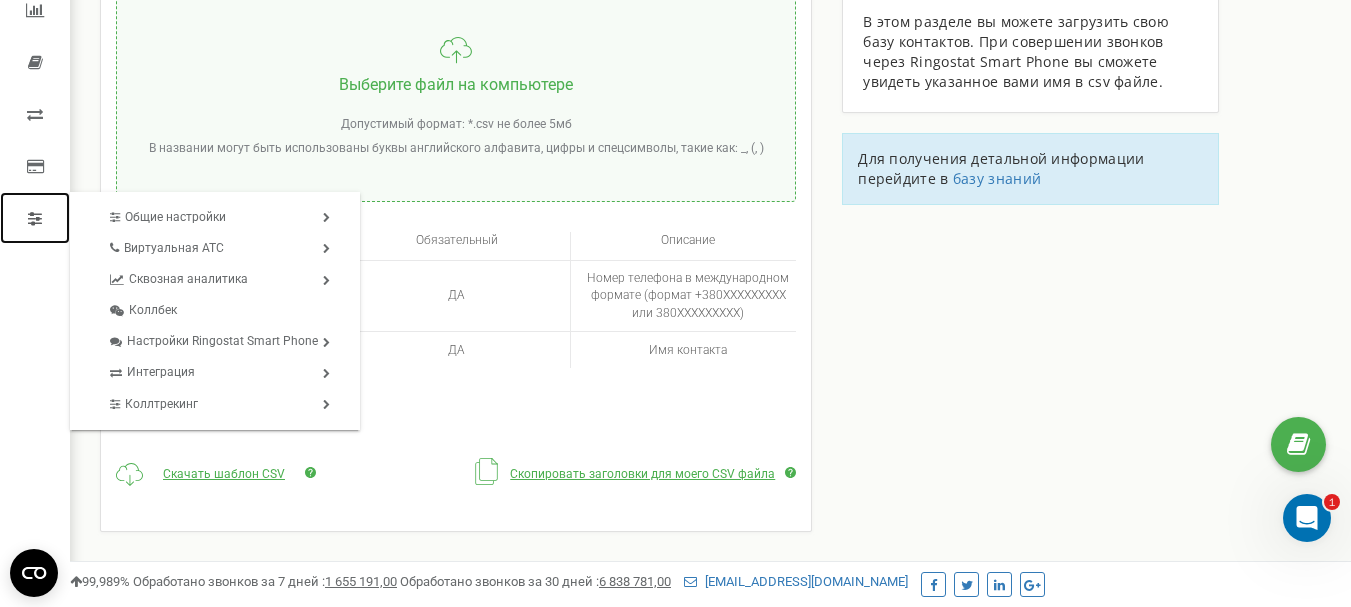click at bounding box center (35, 218) 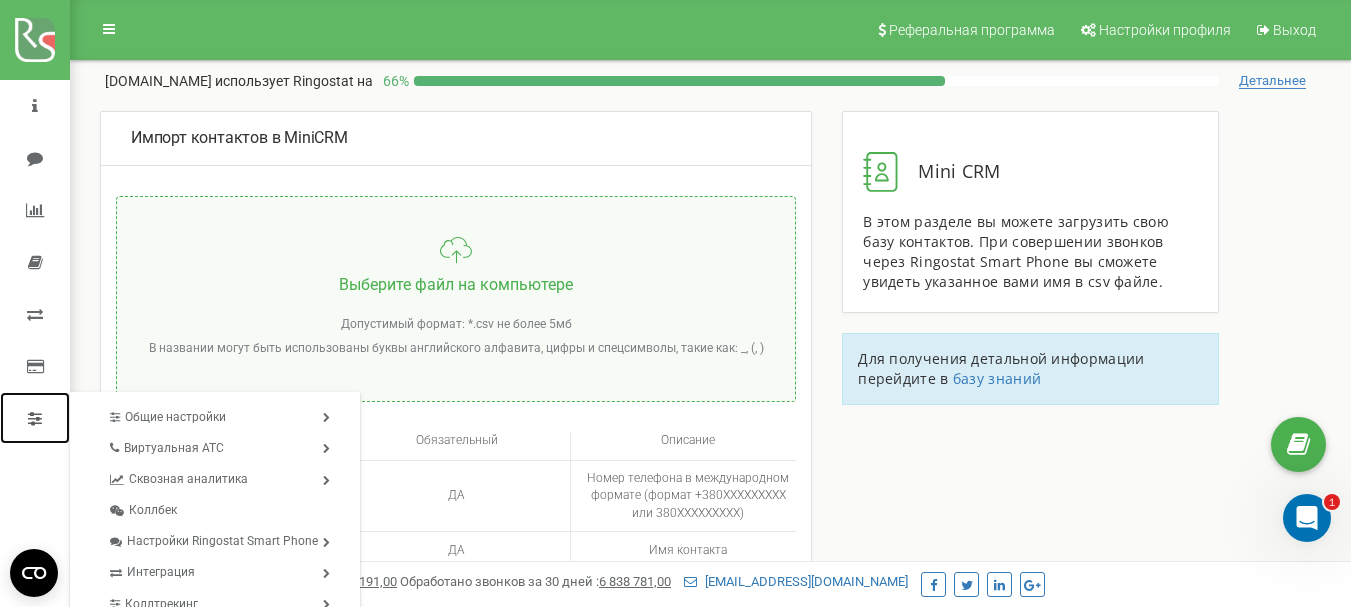 click at bounding box center [35, 418] 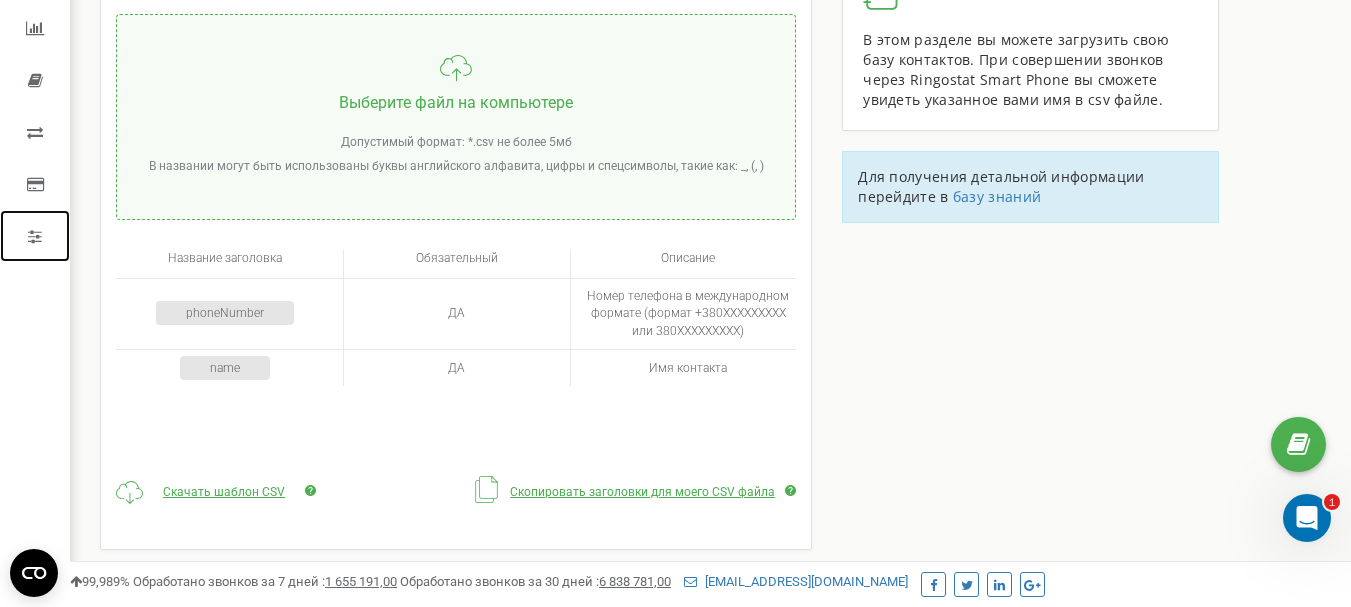 scroll, scrollTop: 200, scrollLeft: 0, axis: vertical 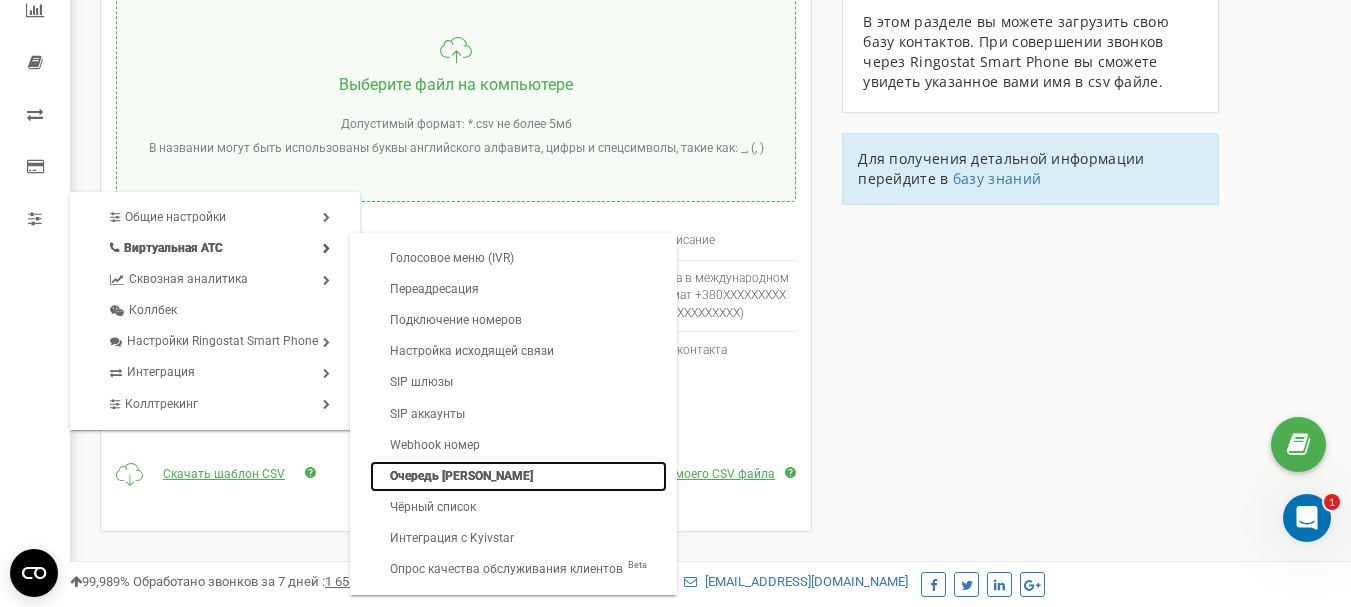 click on "Очередь [PERSON_NAME]" at bounding box center [518, 476] 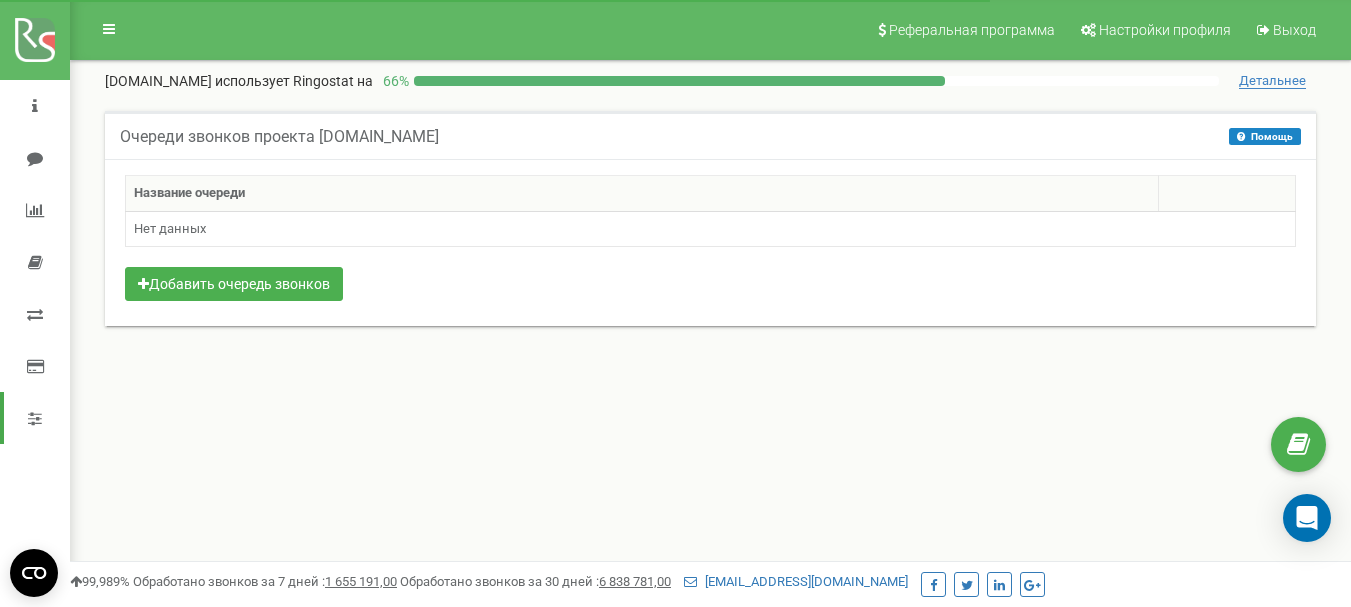 scroll, scrollTop: 100, scrollLeft: 0, axis: vertical 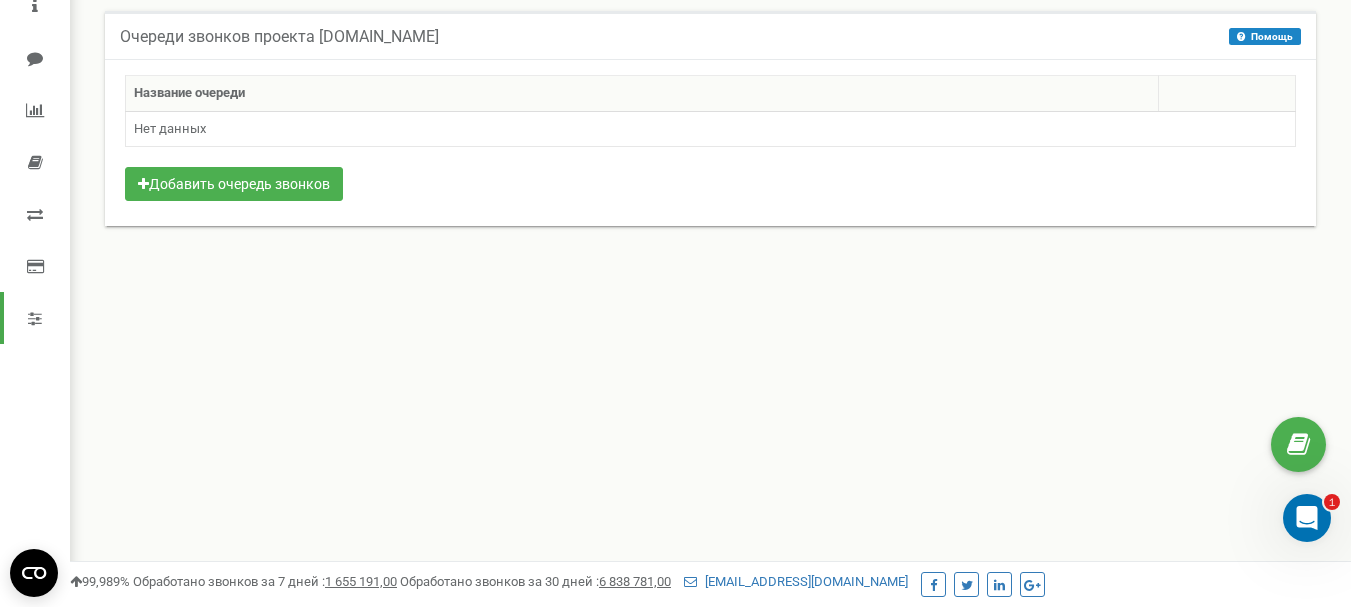 click 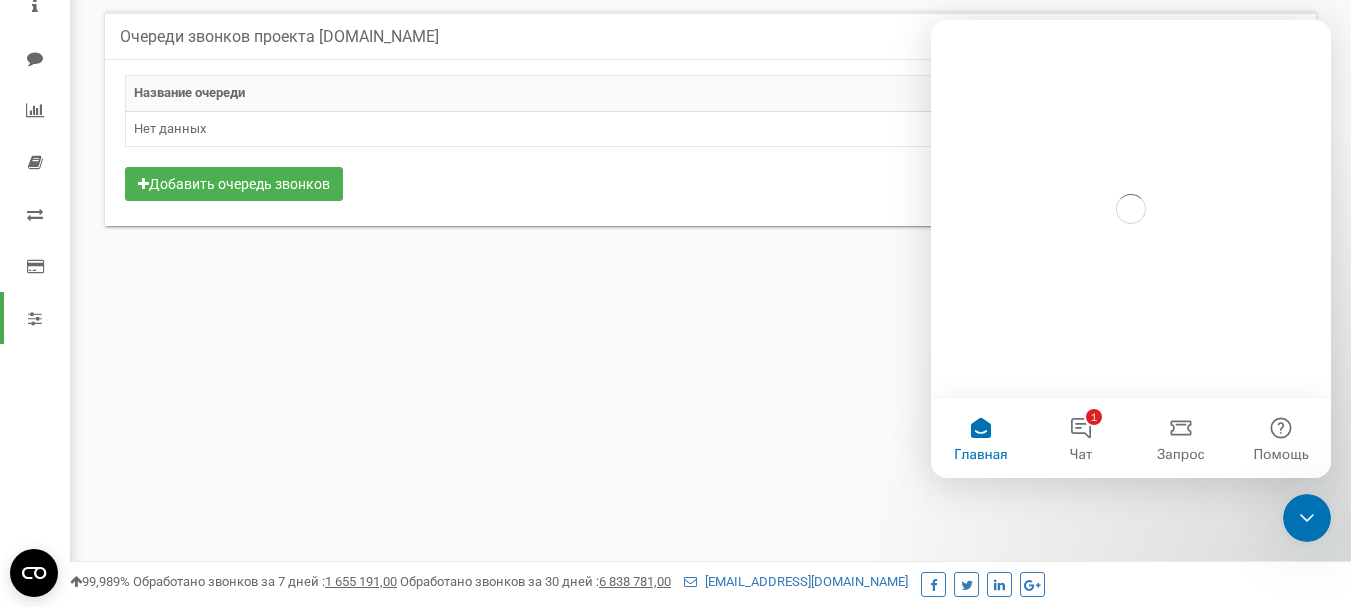 scroll, scrollTop: 0, scrollLeft: 0, axis: both 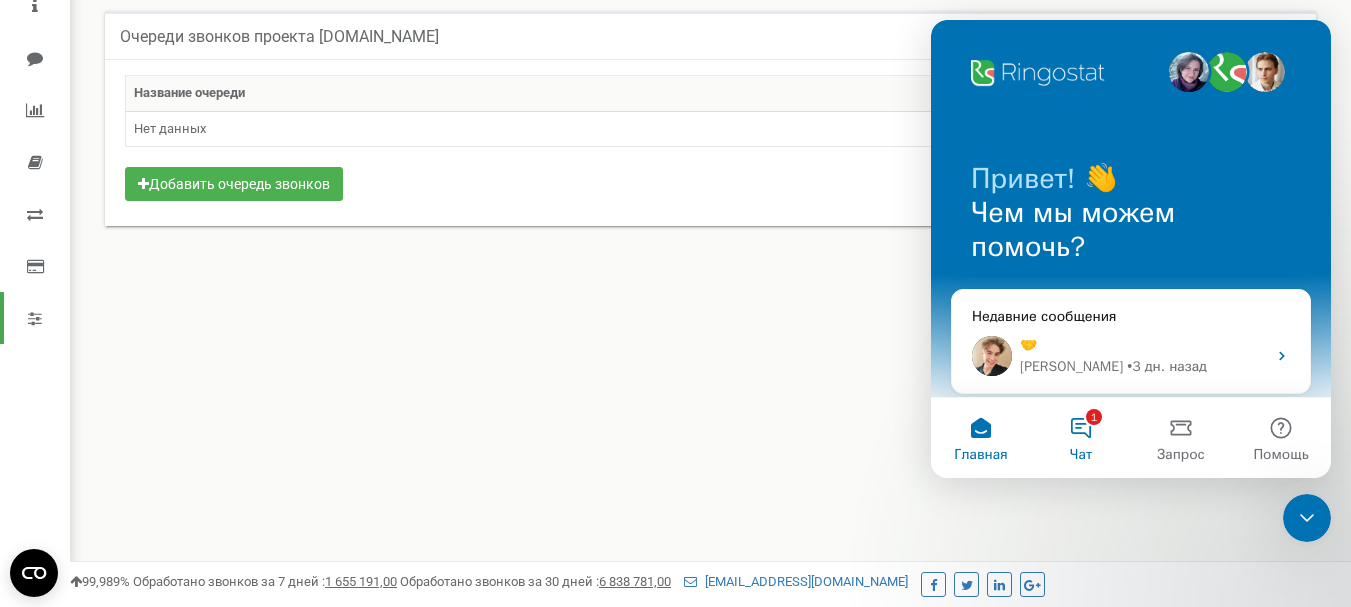 click on "1 Чат" at bounding box center [1081, 438] 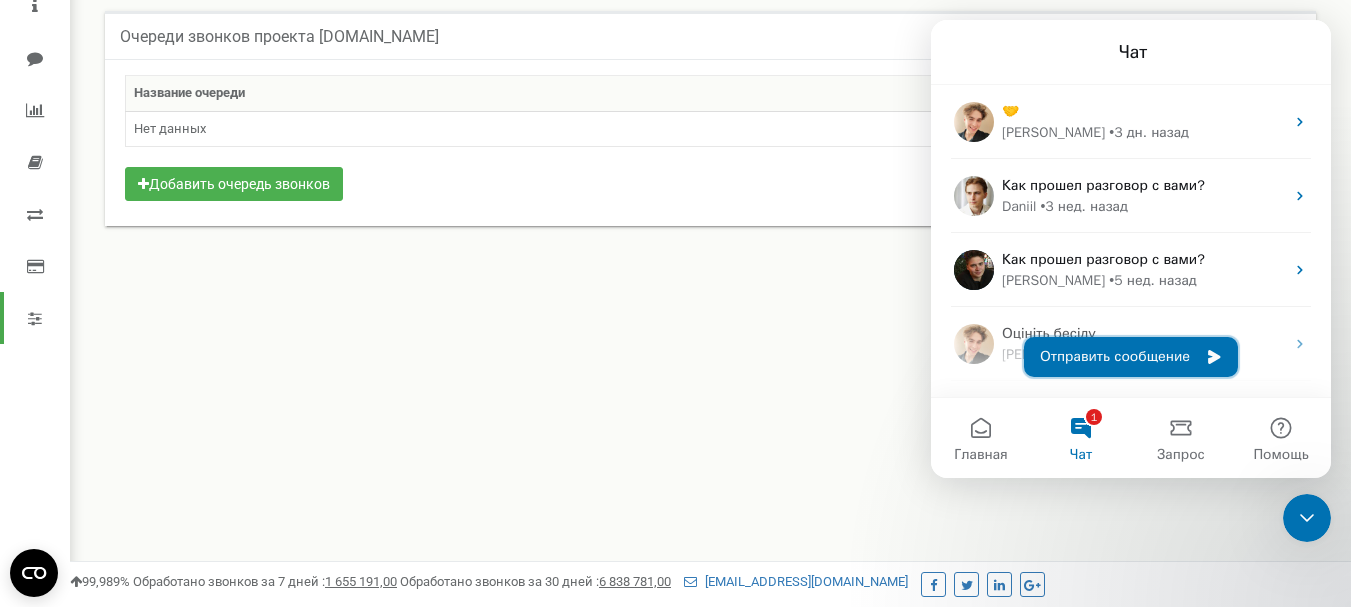click on "Отправить сообщение" at bounding box center (1131, 357) 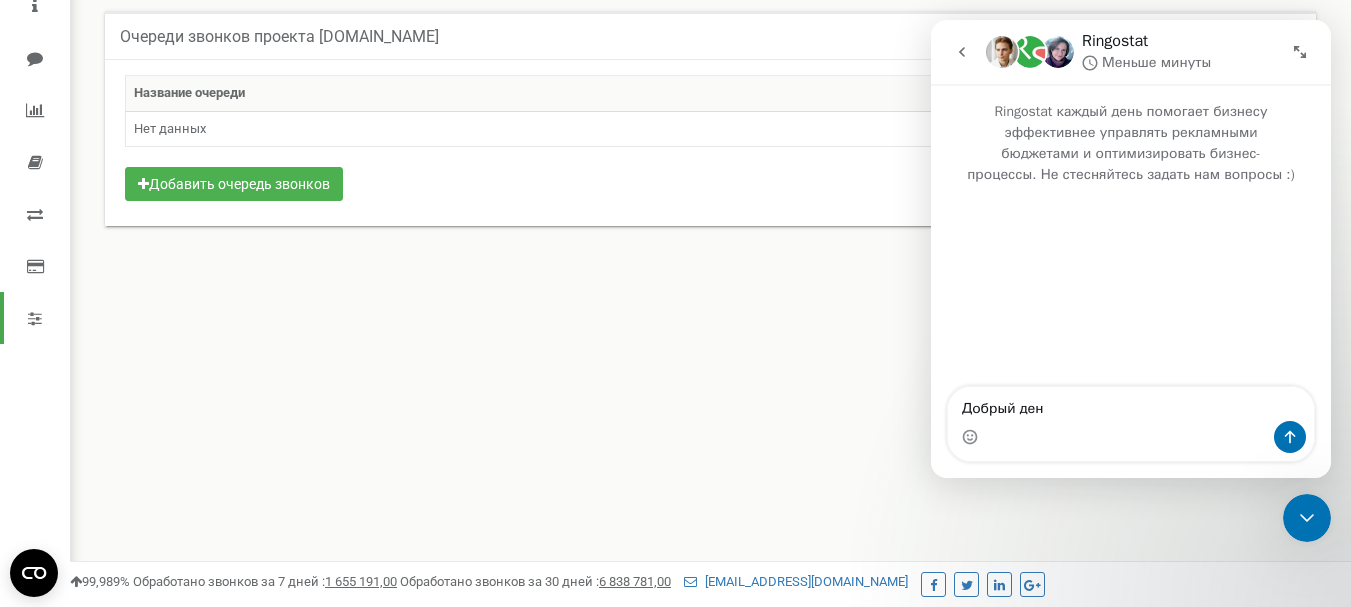 type on "Добрый день" 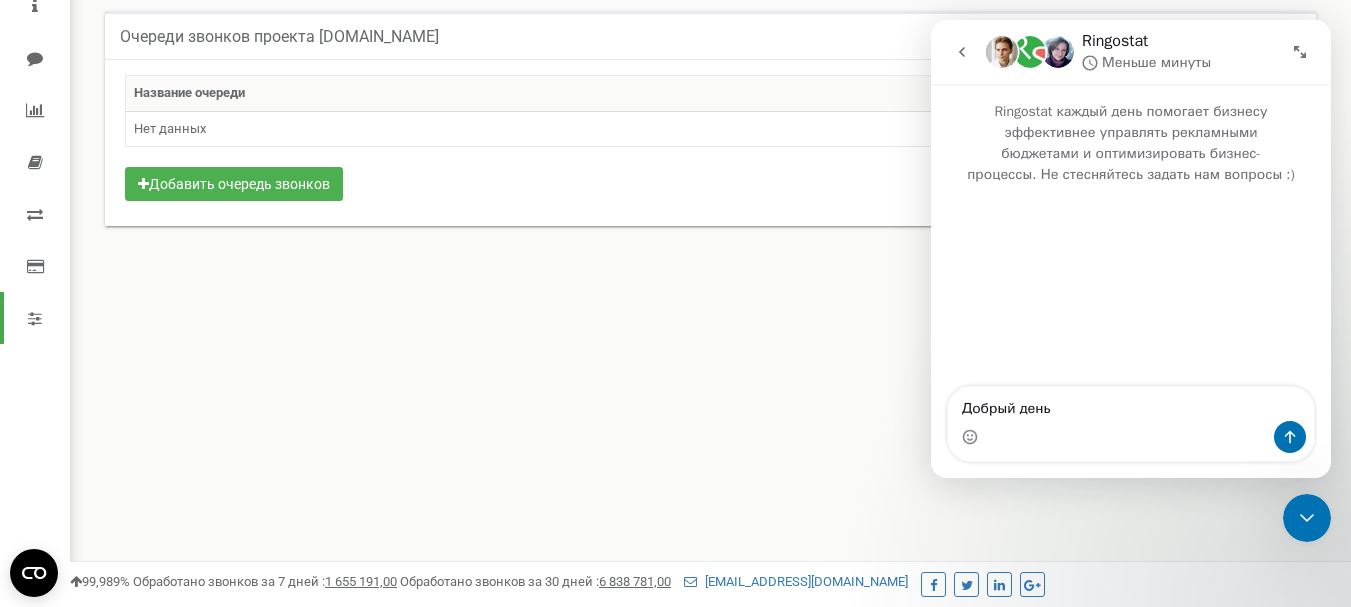 type 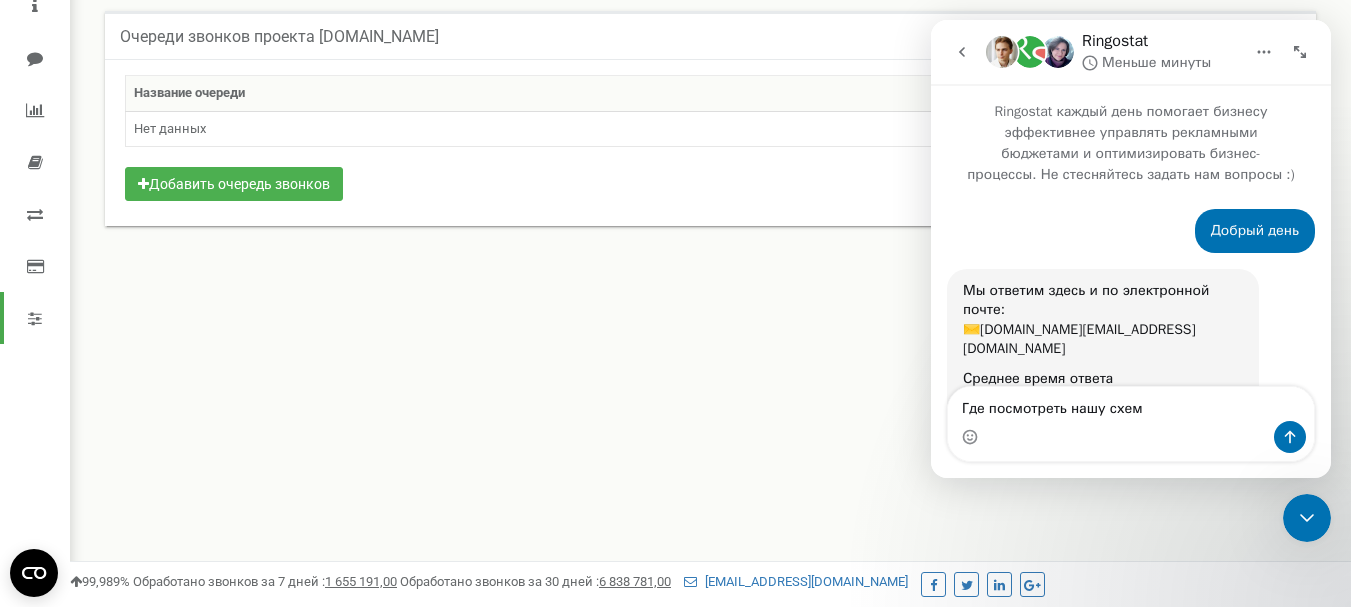 scroll, scrollTop: 112, scrollLeft: 0, axis: vertical 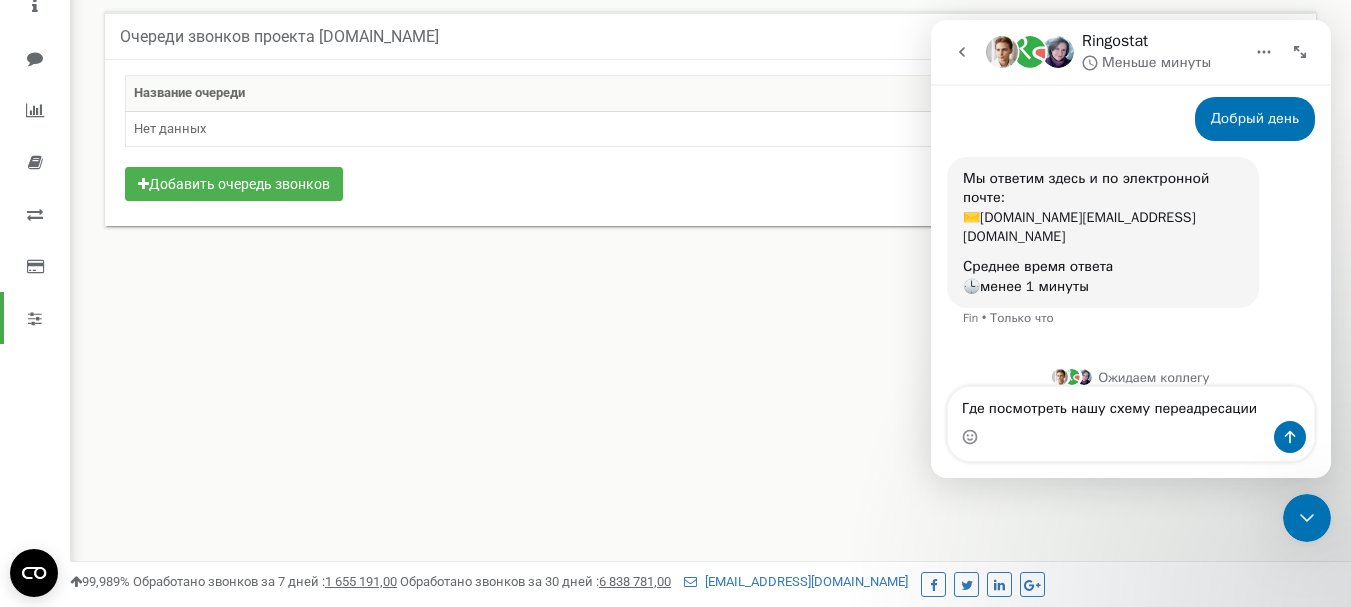 type on "Где посмотреть нашу схему переадресации?" 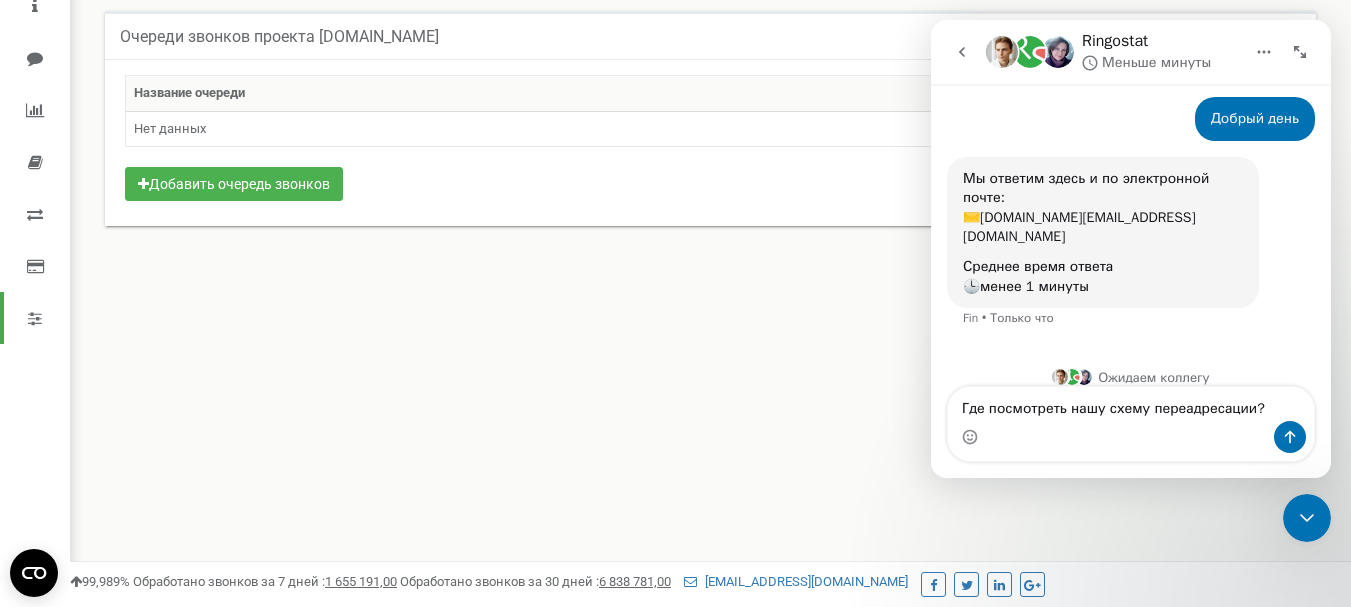 type 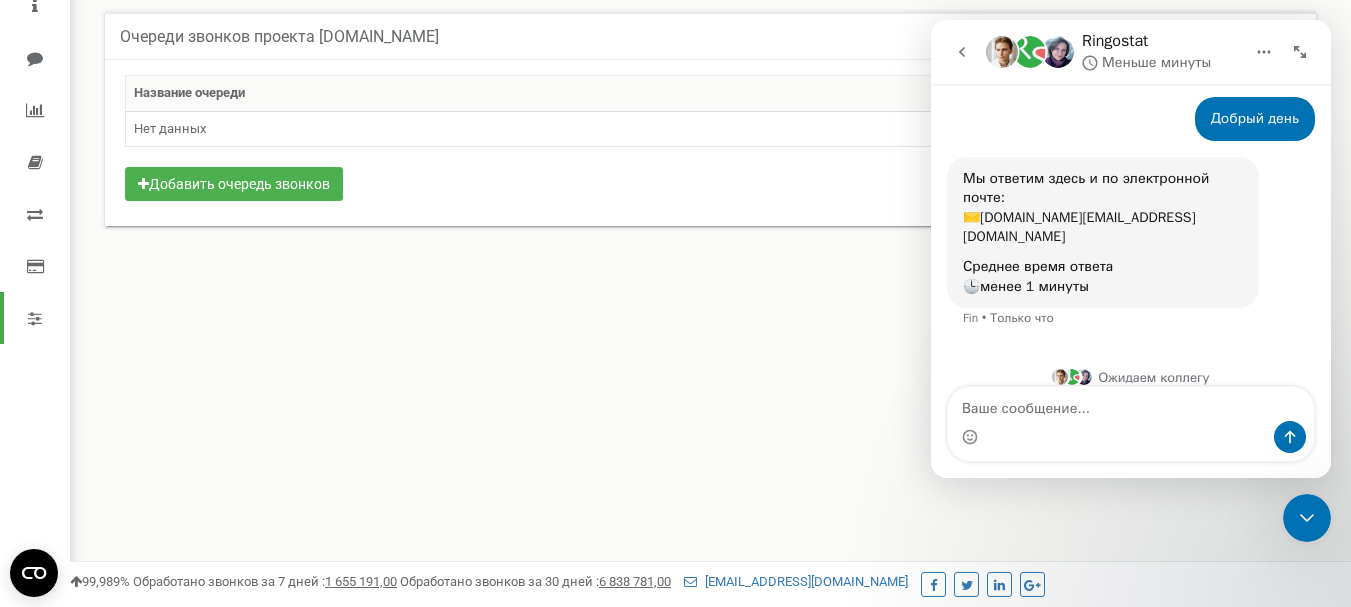 scroll, scrollTop: 191, scrollLeft: 0, axis: vertical 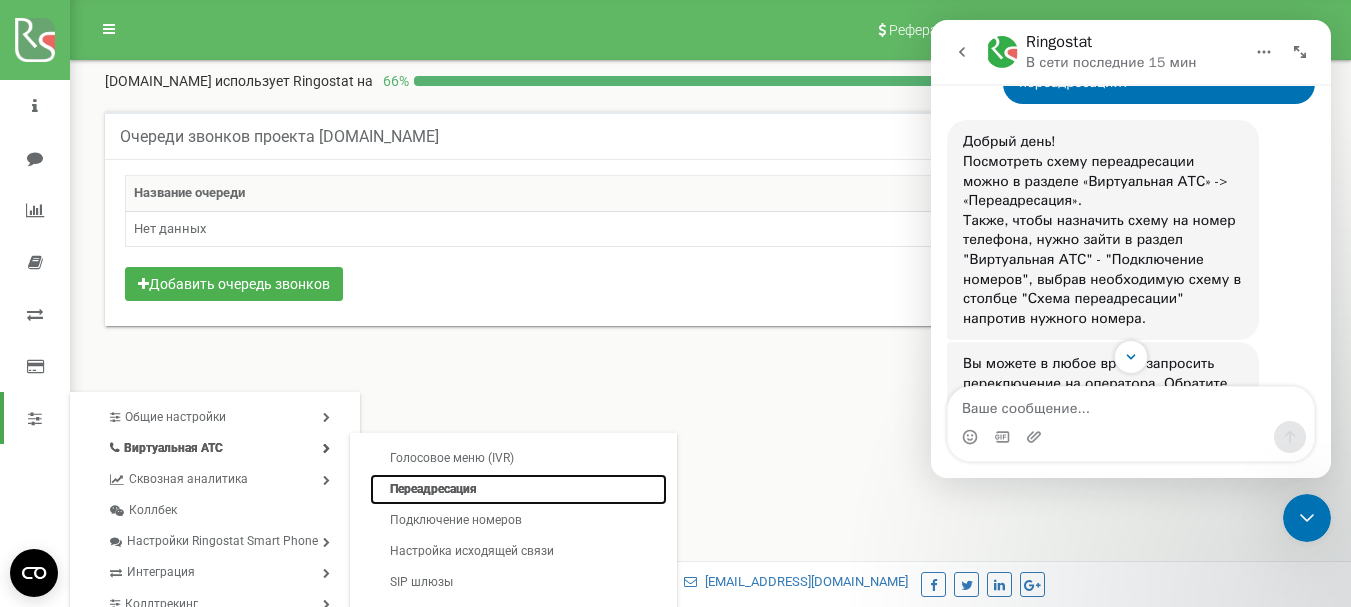 click on "Переадресация" at bounding box center (518, 489) 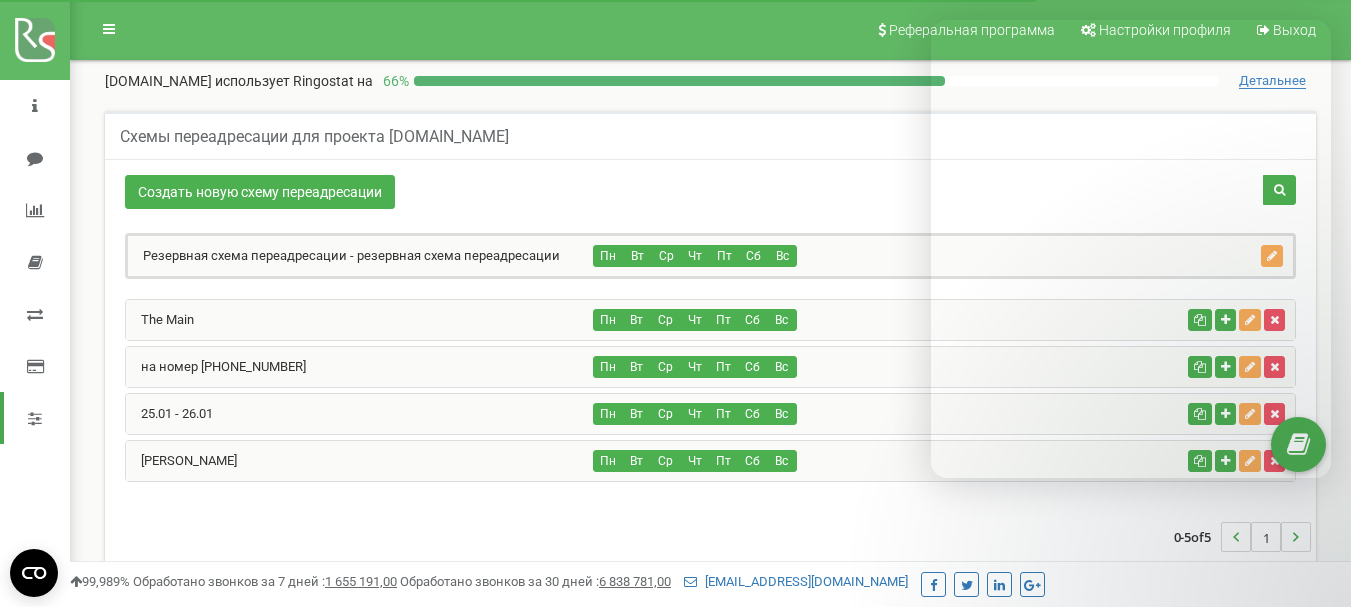 scroll, scrollTop: 0, scrollLeft: 0, axis: both 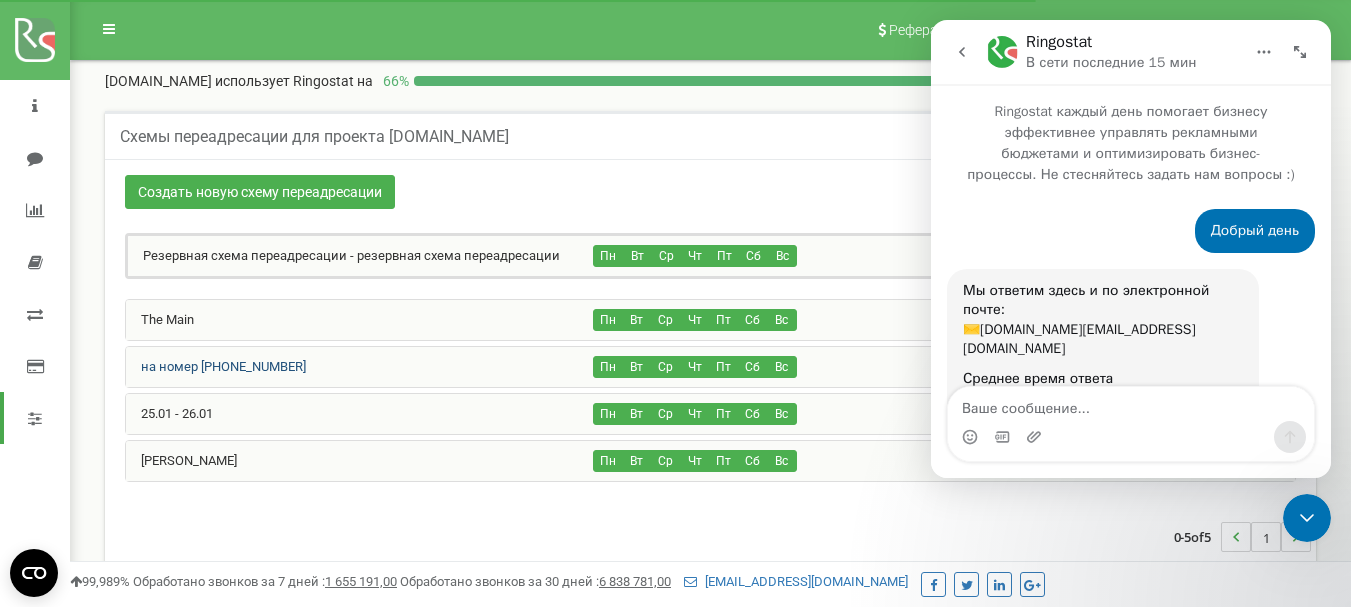 click on "на номер [PHONE_NUMBER]" at bounding box center [216, 366] 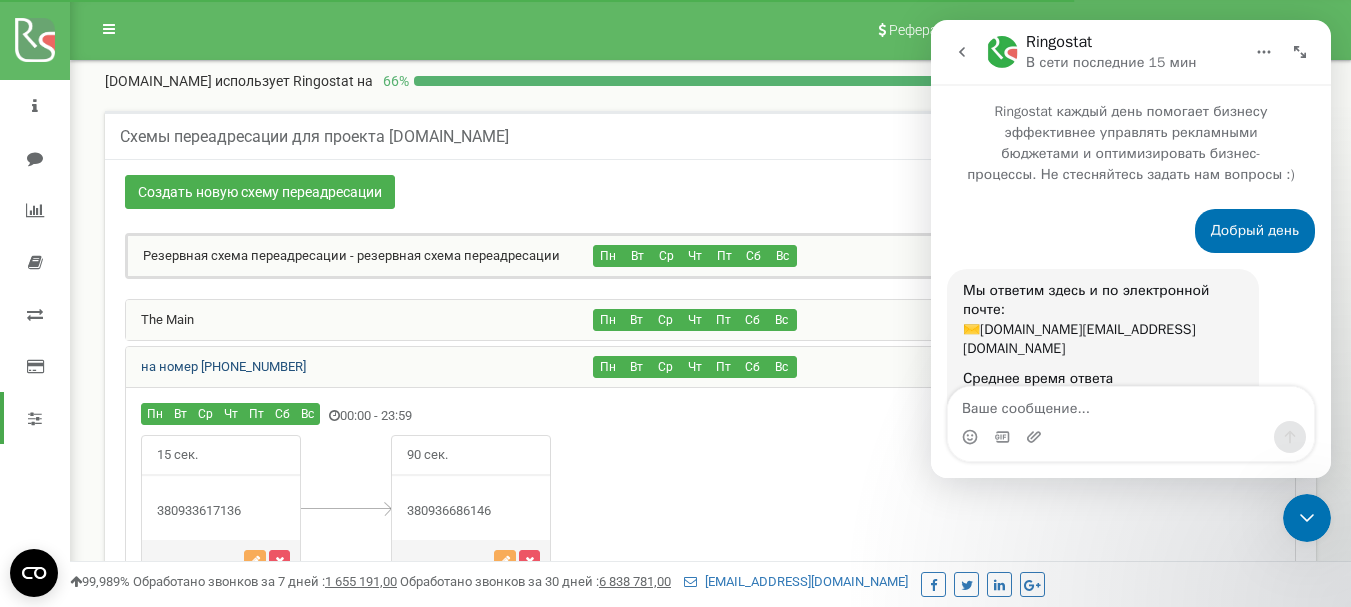 scroll, scrollTop: 495, scrollLeft: 0, axis: vertical 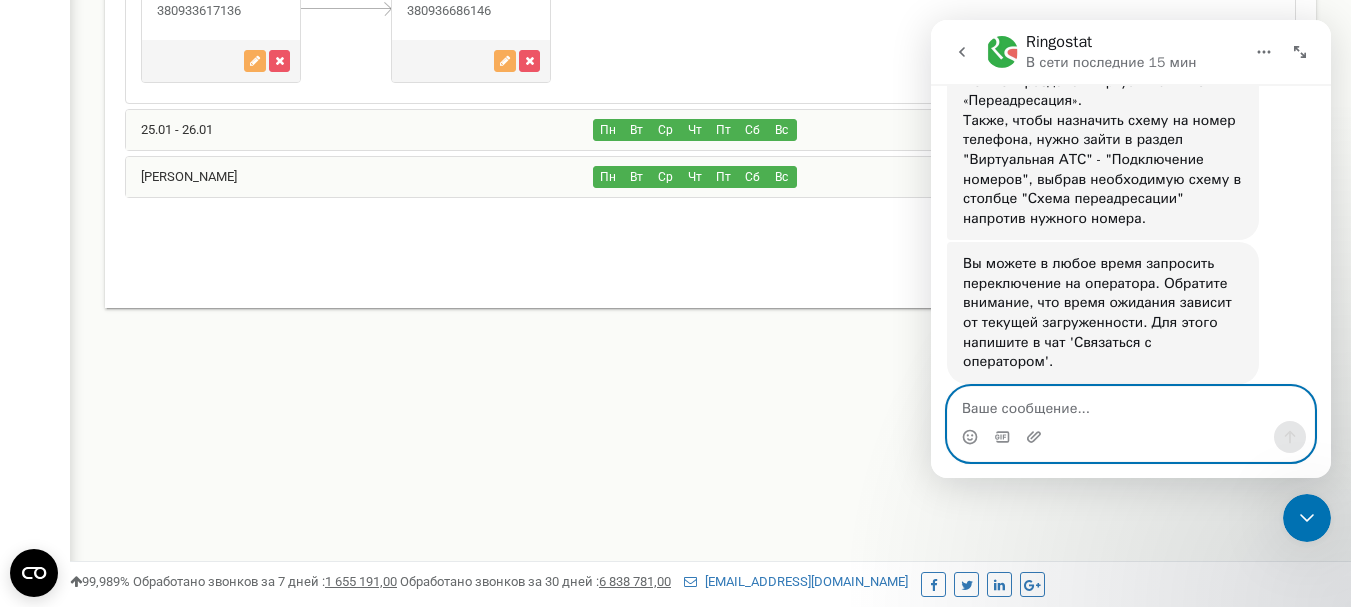 click at bounding box center (1131, 404) 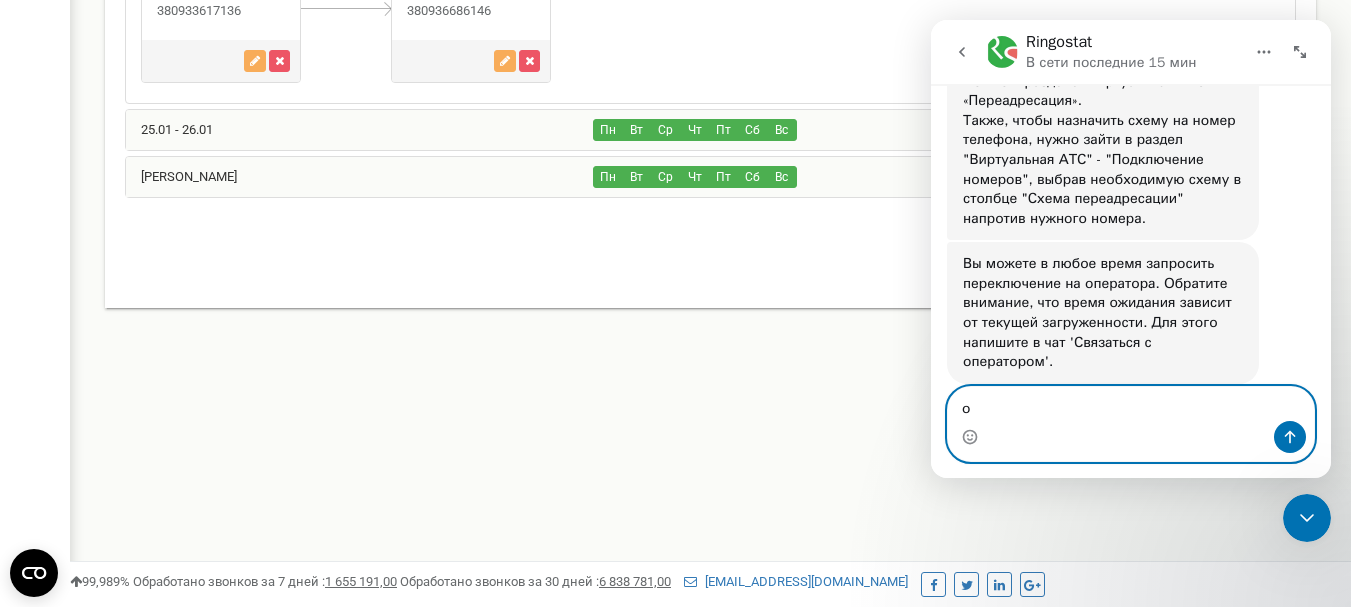 type on "ок" 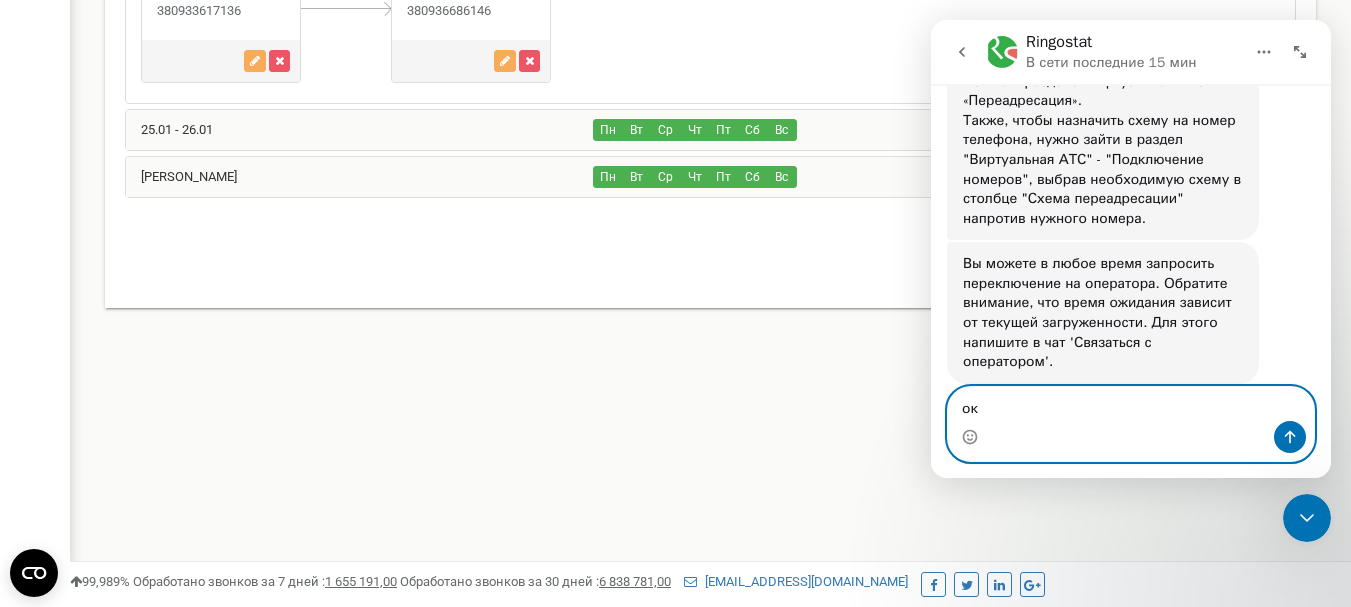 type 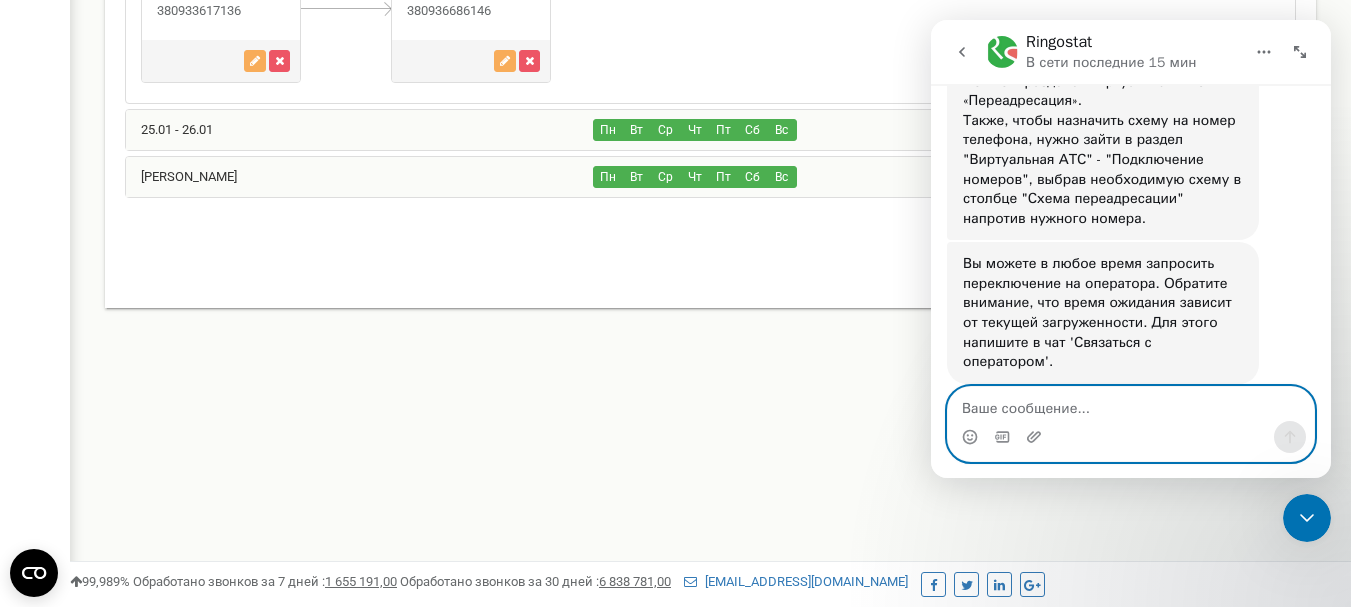 scroll, scrollTop: 554, scrollLeft: 0, axis: vertical 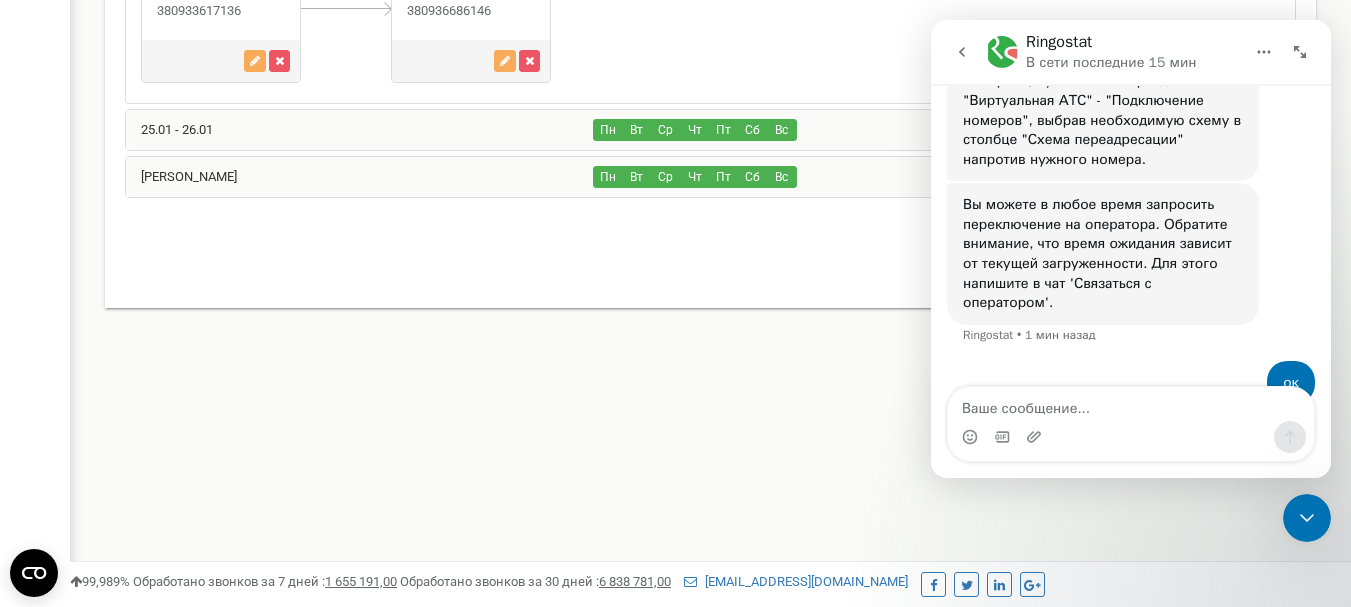 click at bounding box center [1307, 518] 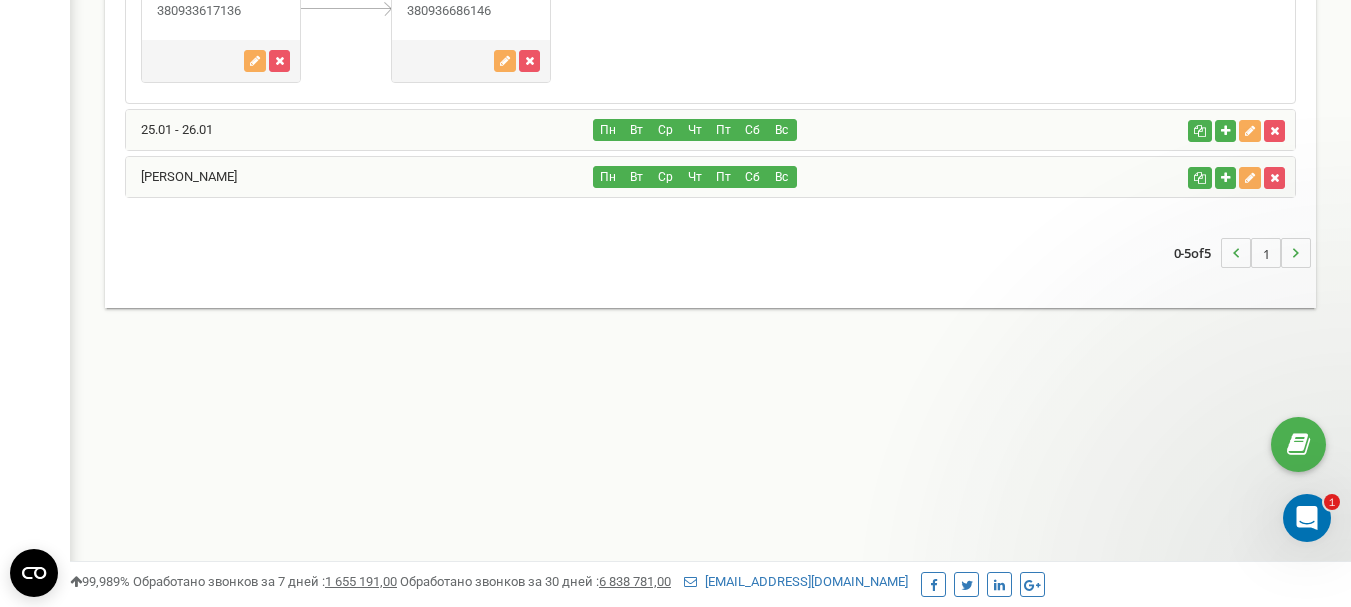 scroll, scrollTop: 0, scrollLeft: 0, axis: both 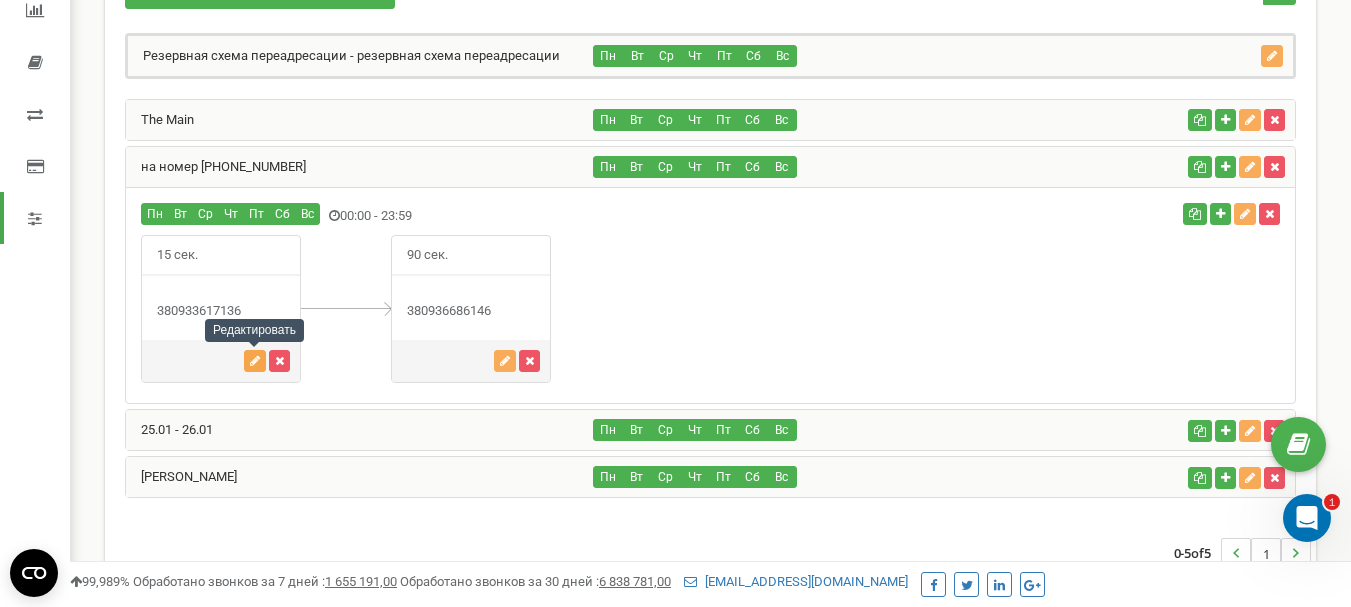 click at bounding box center [255, 361] 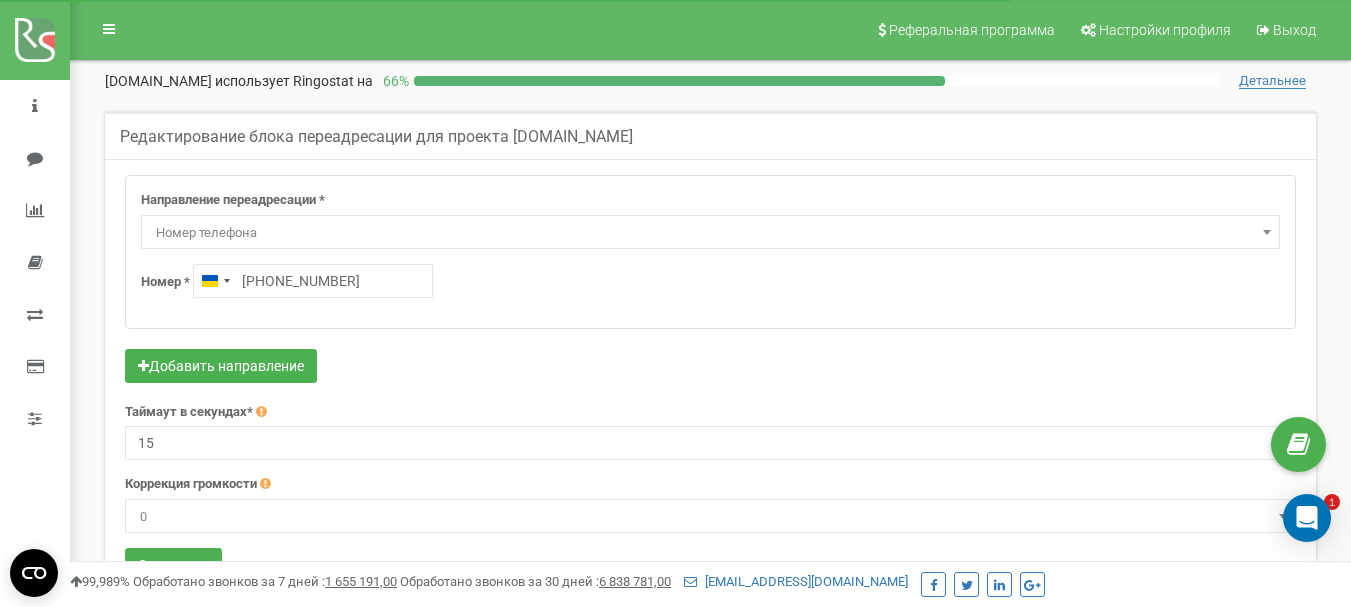 scroll, scrollTop: 0, scrollLeft: 0, axis: both 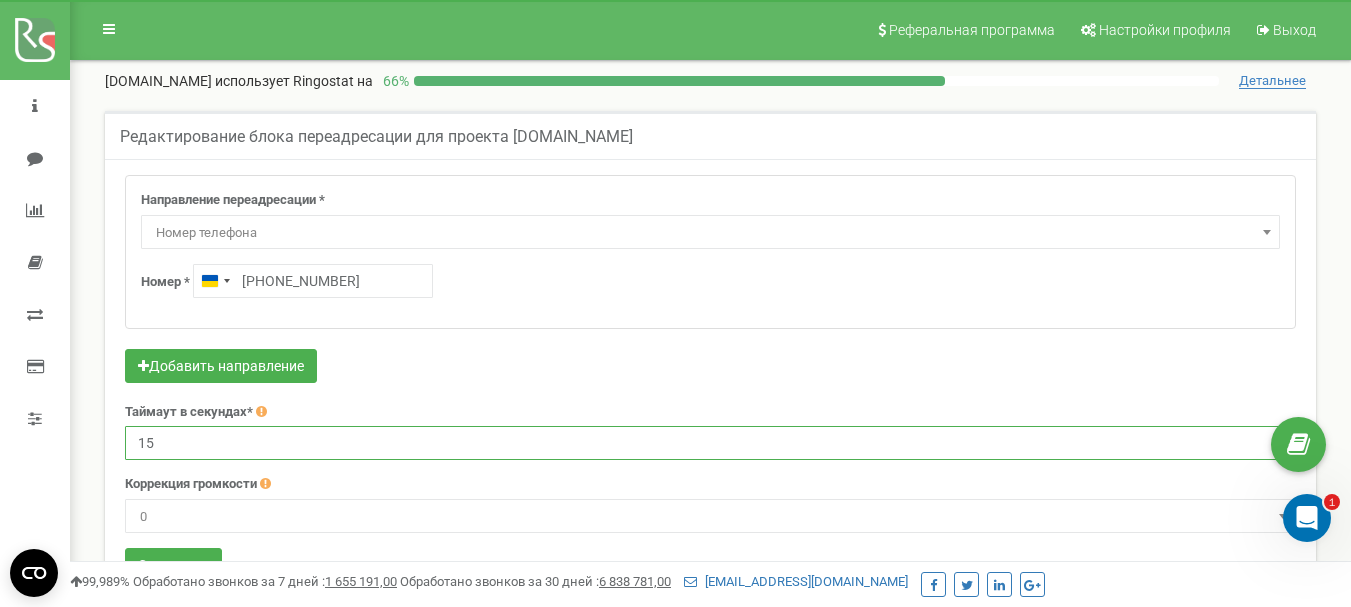 click on "15" at bounding box center (710, 443) 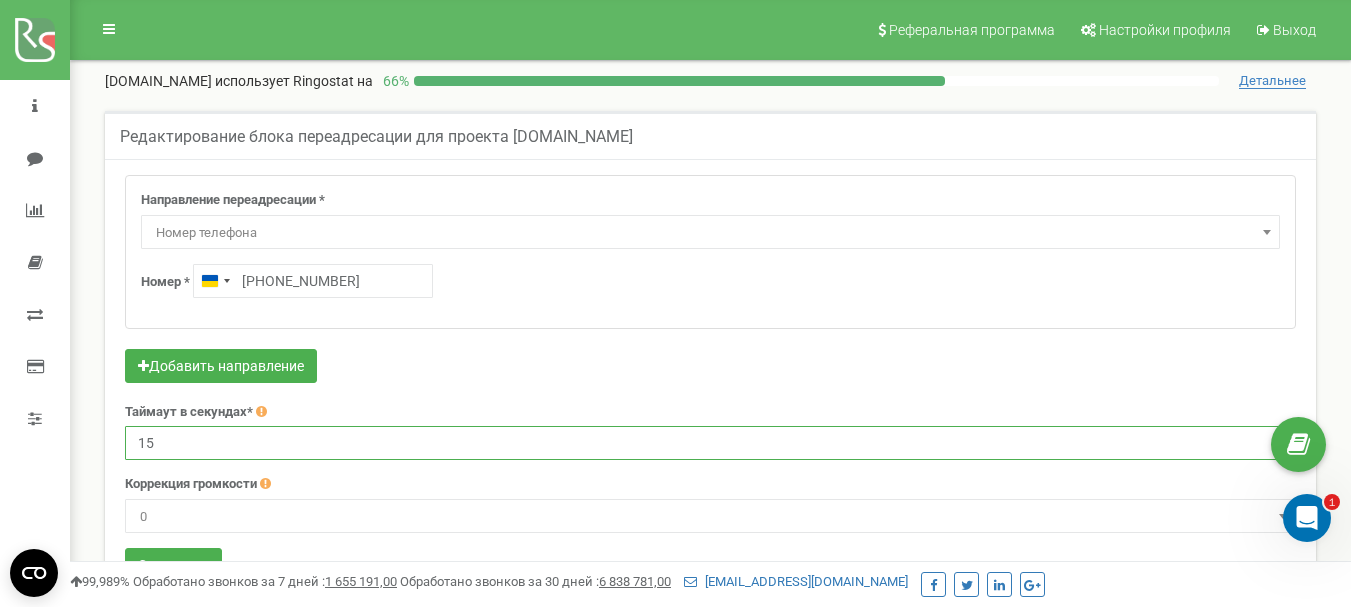 type on "1" 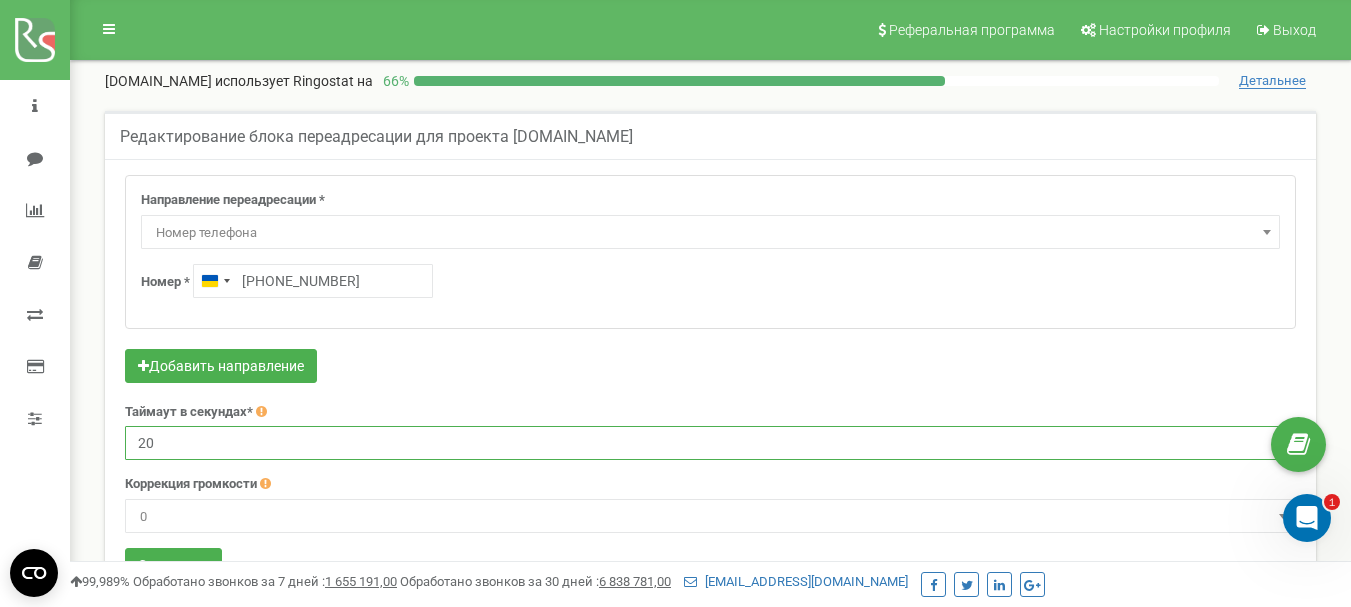 type on "20" 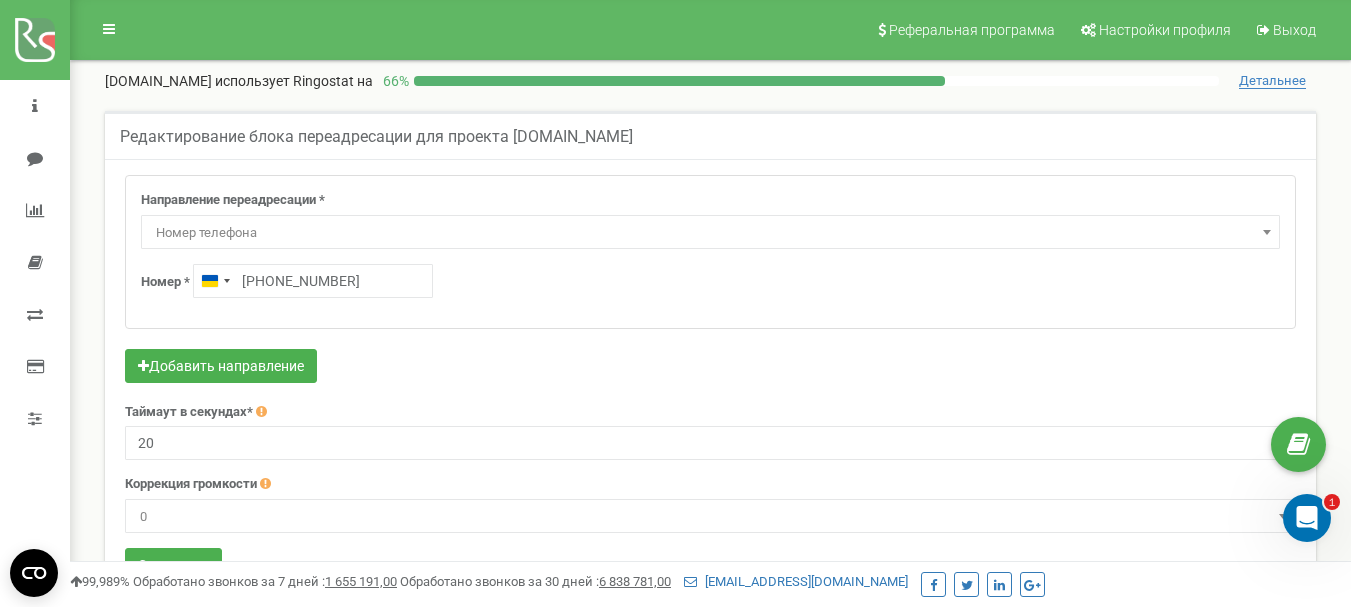 click on "Добавить направление" at bounding box center [710, 368] 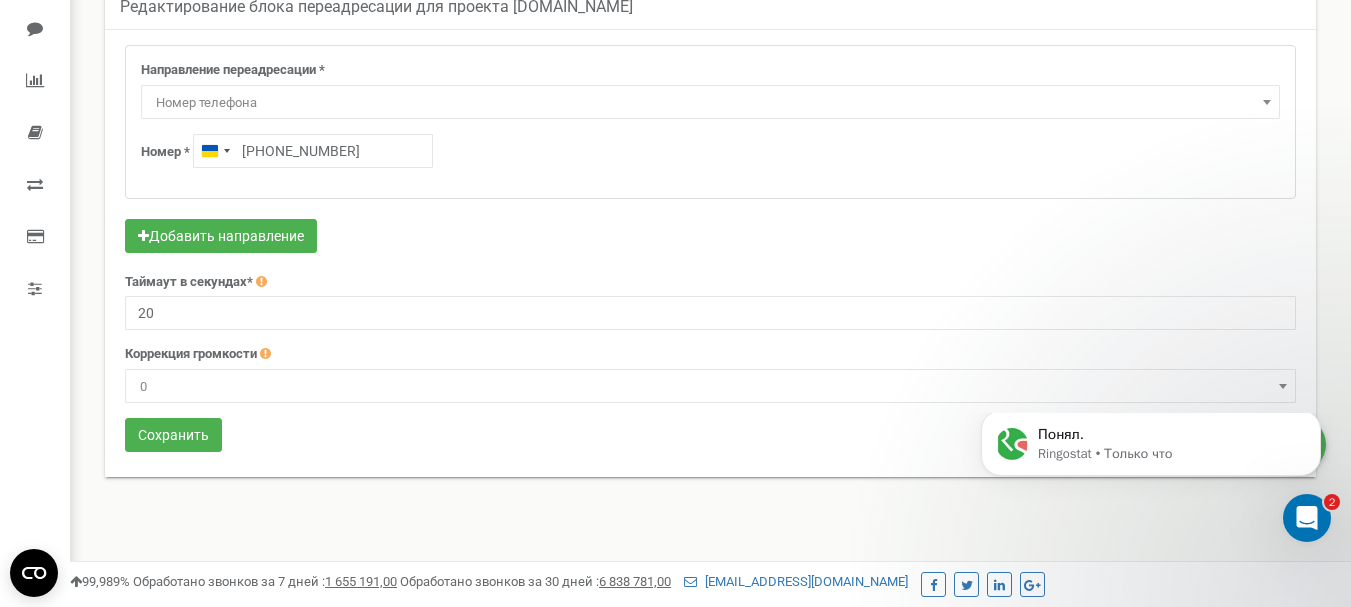 scroll, scrollTop: 0, scrollLeft: 0, axis: both 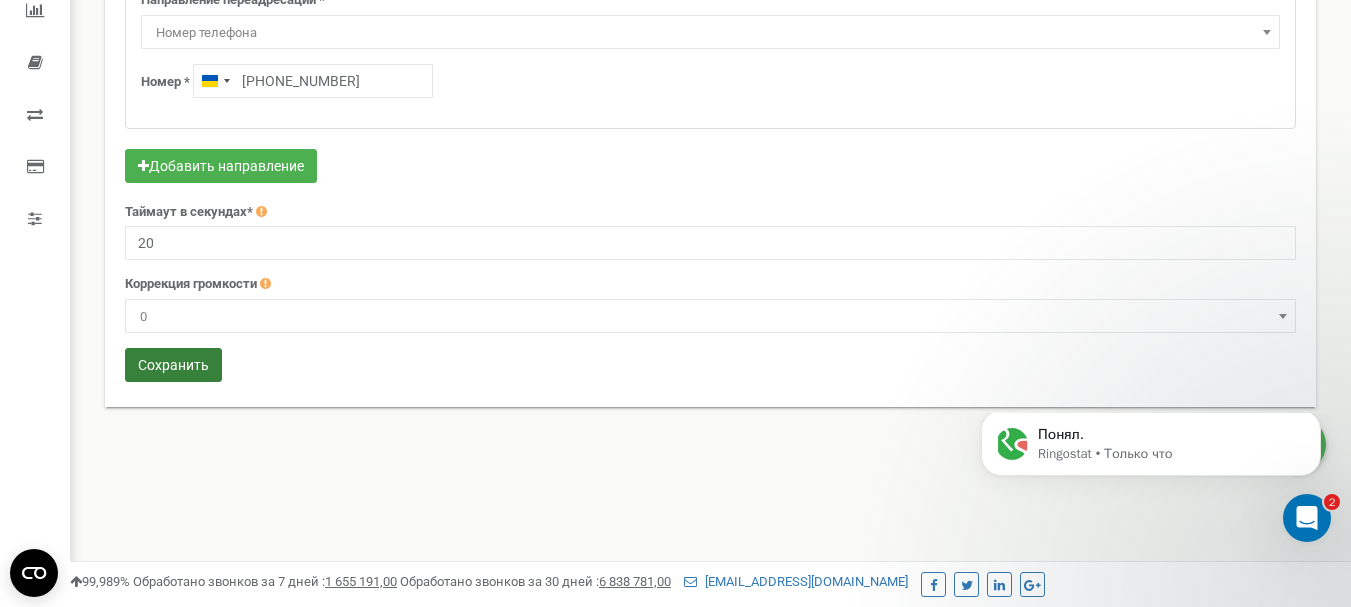 click on "Сохранить" at bounding box center [173, 365] 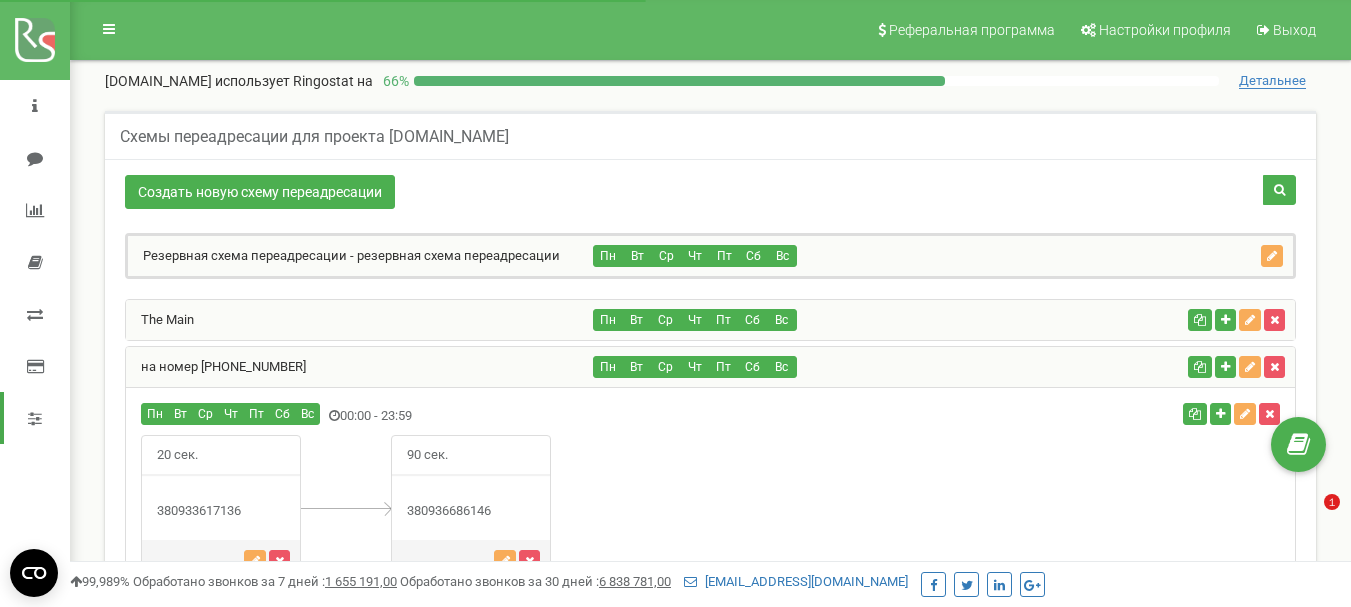 scroll, scrollTop: 387, scrollLeft: 0, axis: vertical 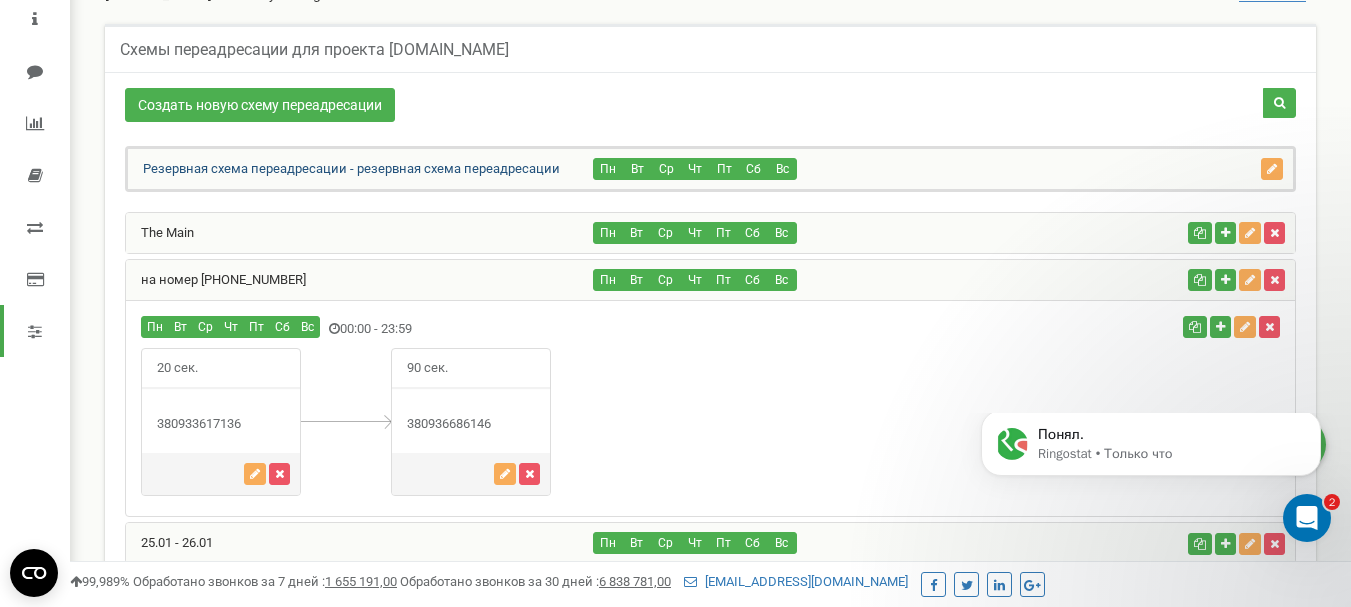 click on "Резервная схема переадресации - резервная схема переадресации" at bounding box center [344, 168] 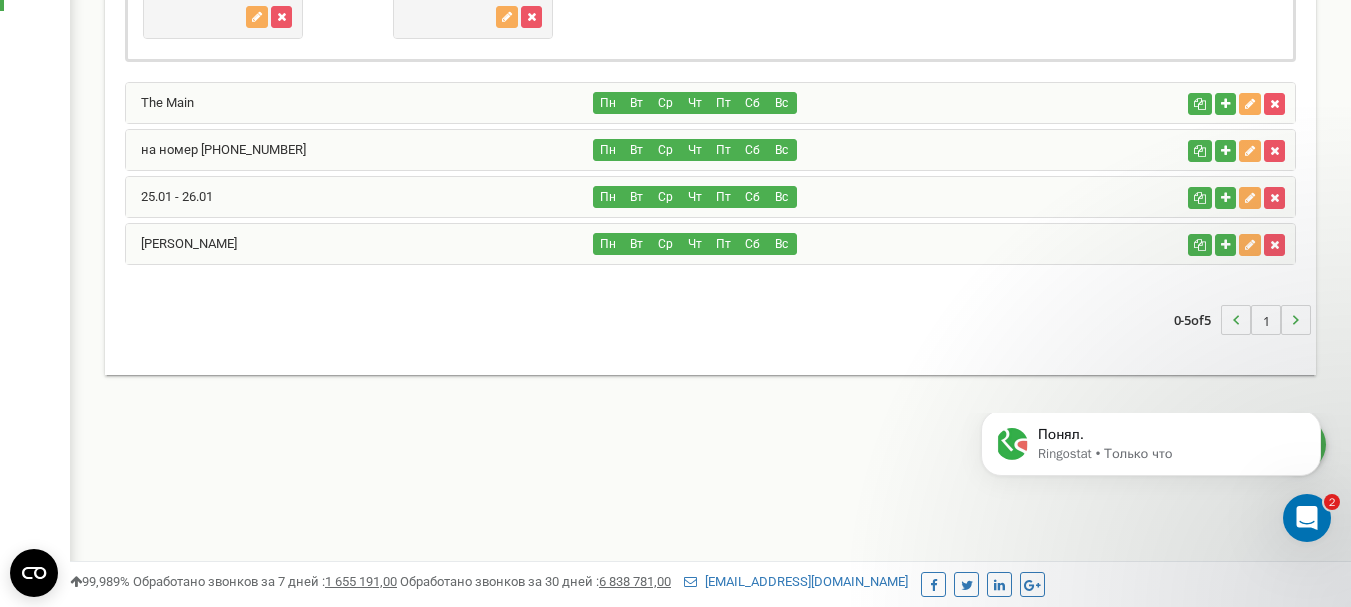 scroll, scrollTop: 387, scrollLeft: 0, axis: vertical 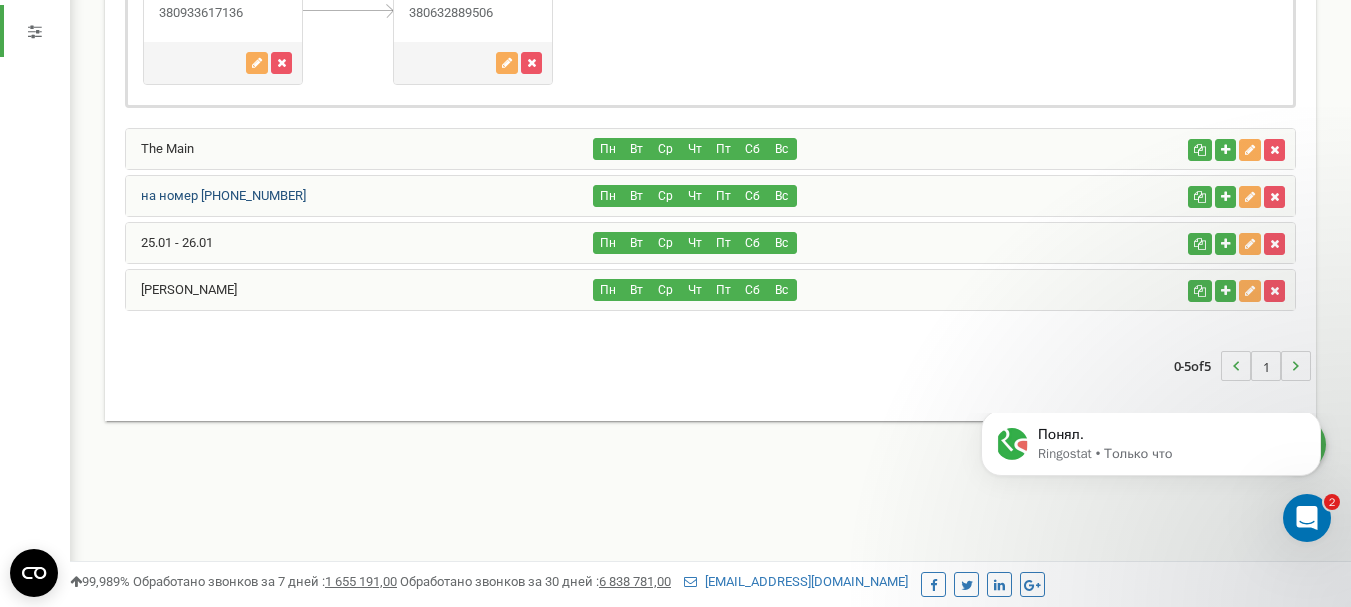 click on "на номер [PHONE_NUMBER]" at bounding box center [216, 195] 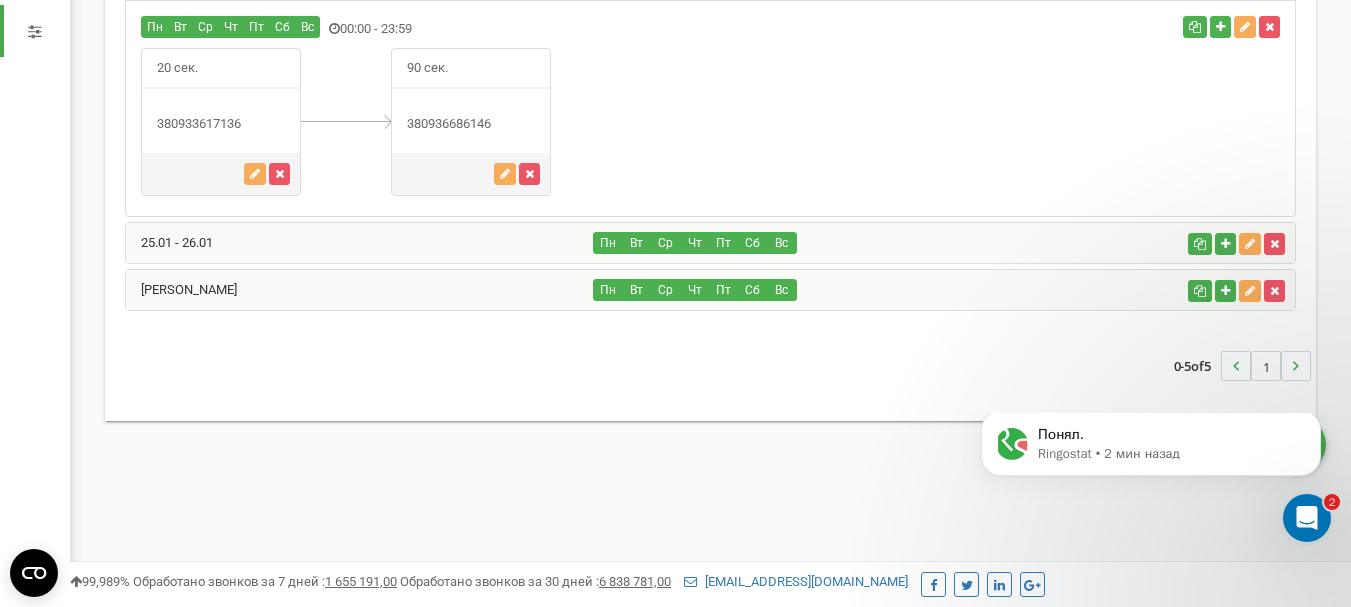 drag, startPoint x: 894, startPoint y: 131, endPoint x: 895, endPoint y: 47, distance: 84.00595 